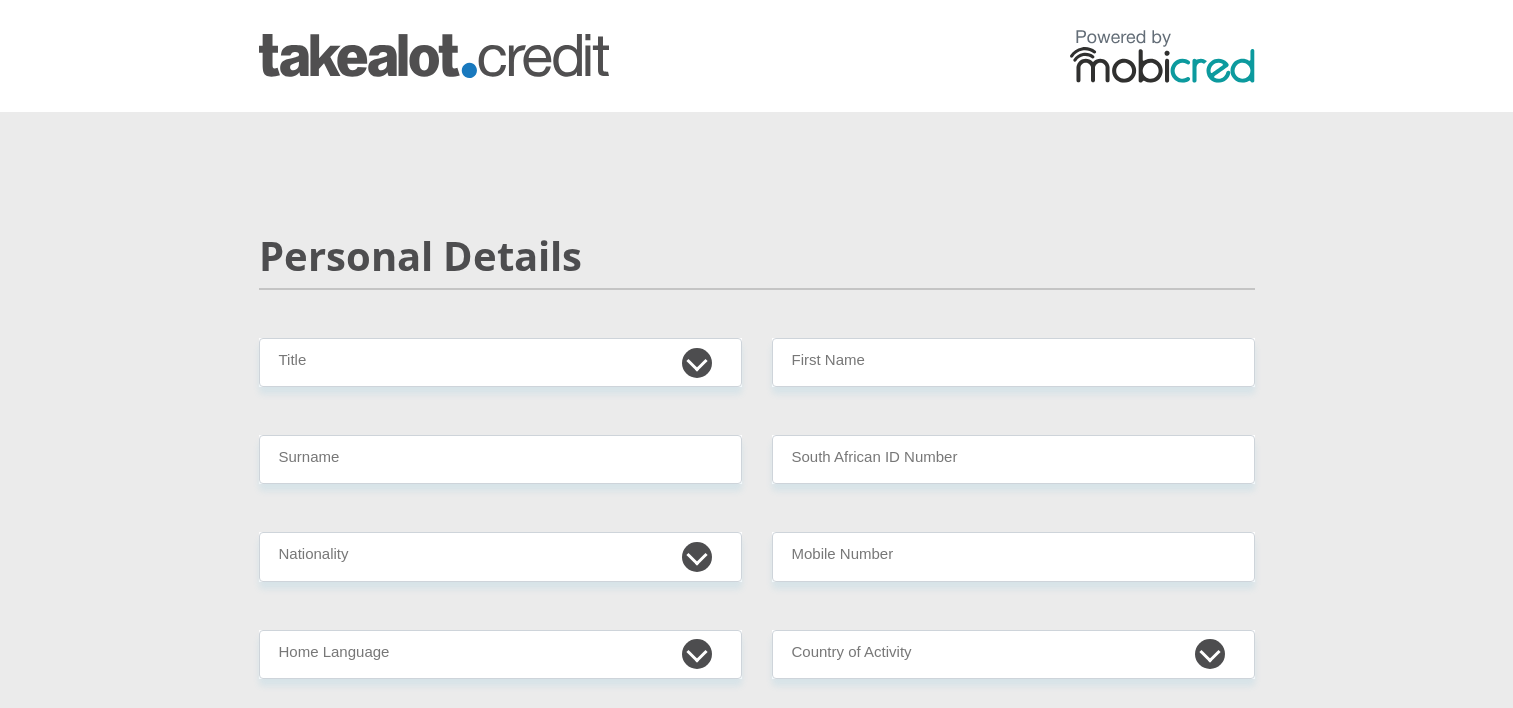 scroll, scrollTop: 0, scrollLeft: 0, axis: both 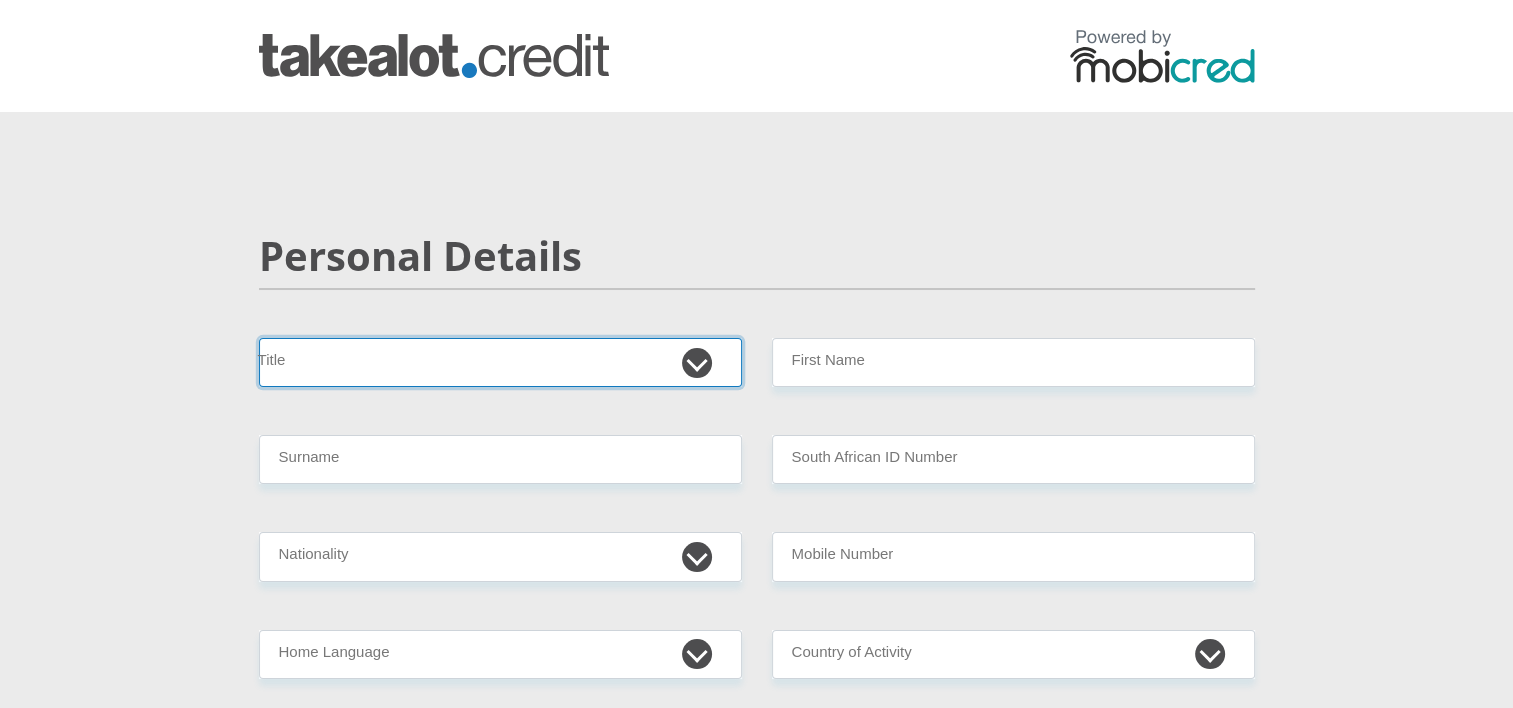 click on "Mr
Ms
Mrs
Dr
Other" at bounding box center (500, 362) 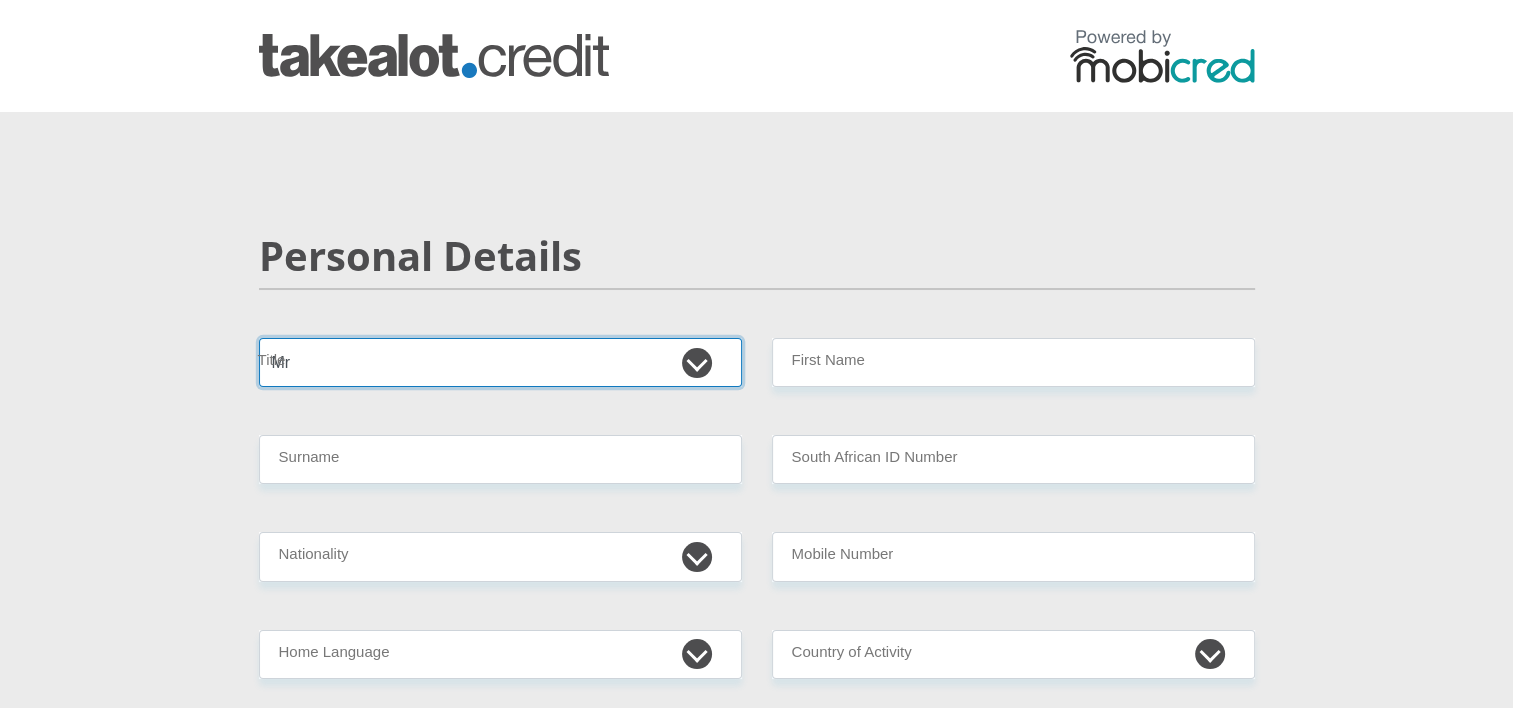 click on "Mr
Ms
Mrs
Dr
Other" at bounding box center [500, 362] 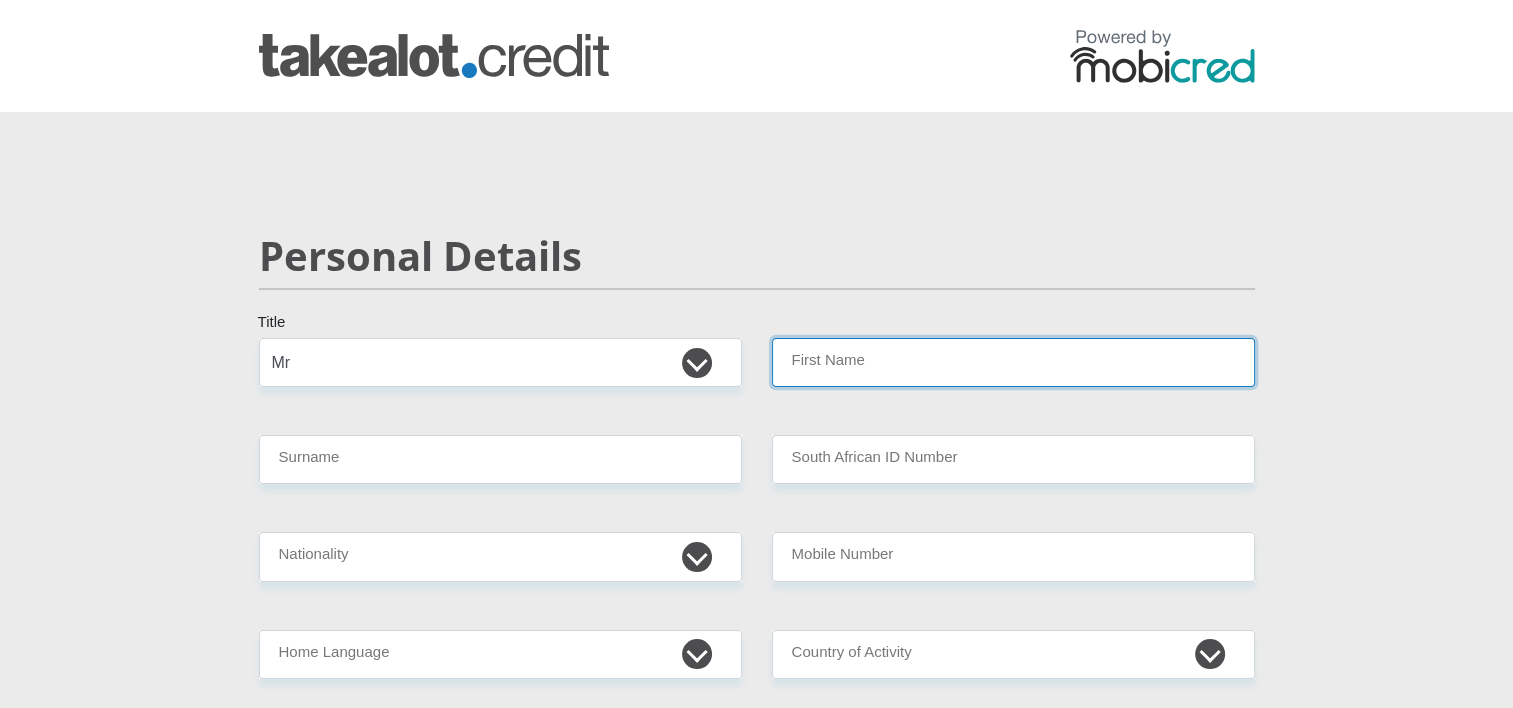 click on "First Name" at bounding box center [1013, 362] 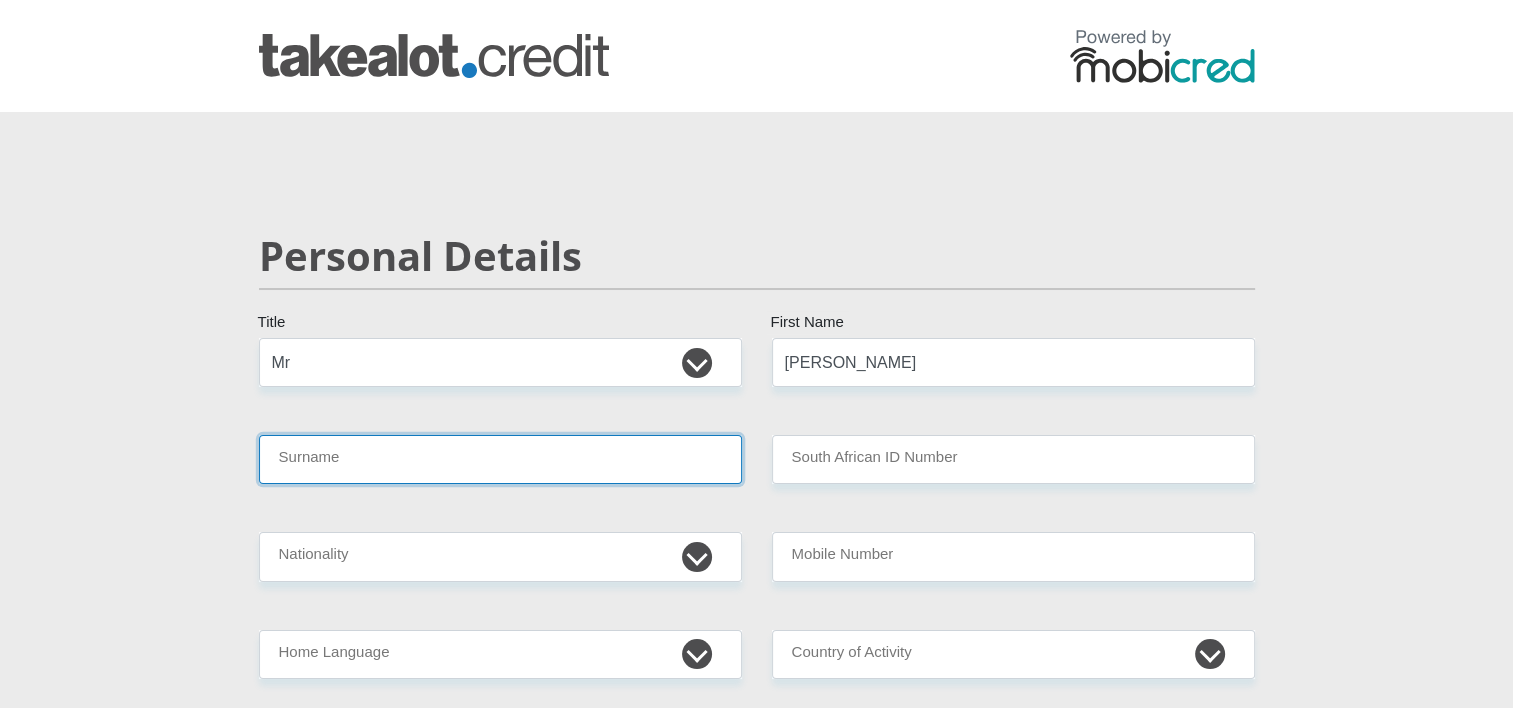 type on "Davies" 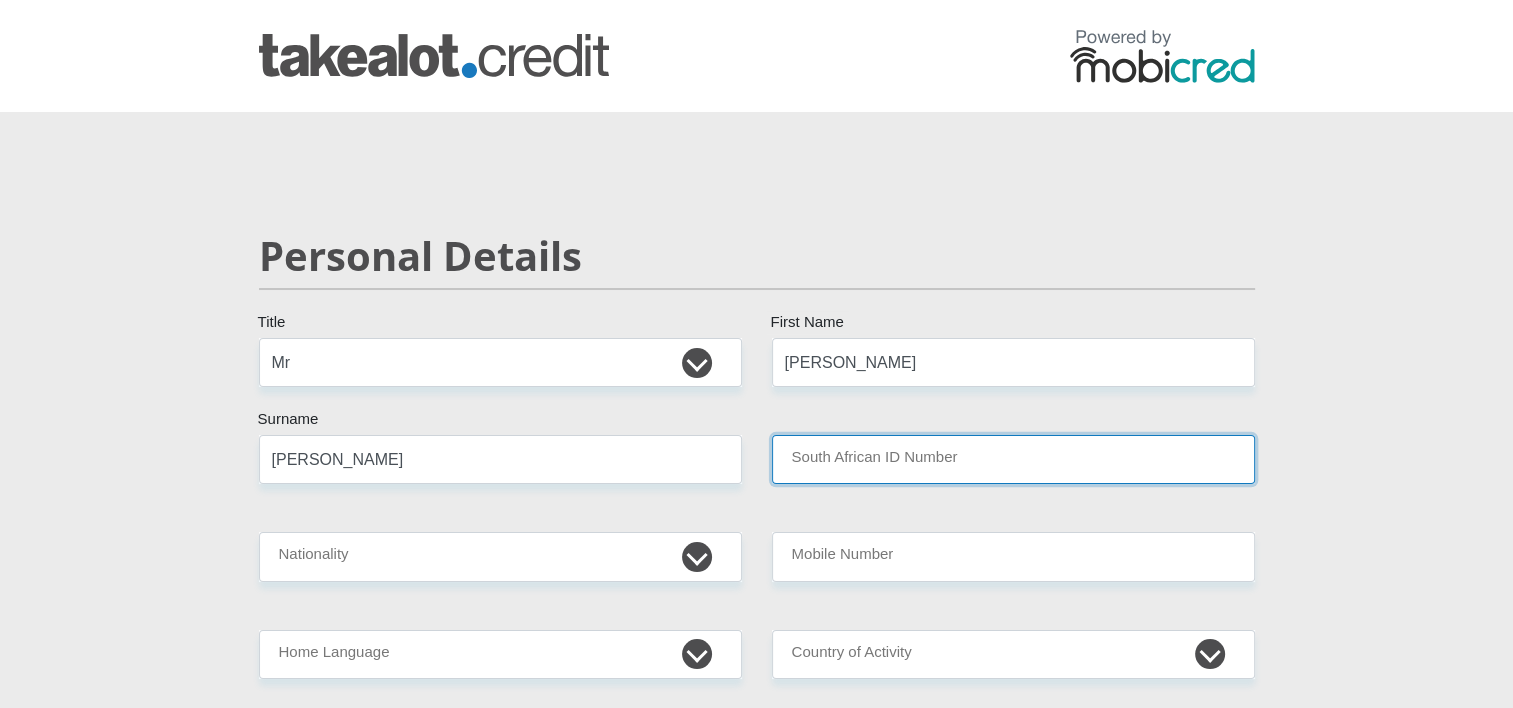 type on "0412215068088" 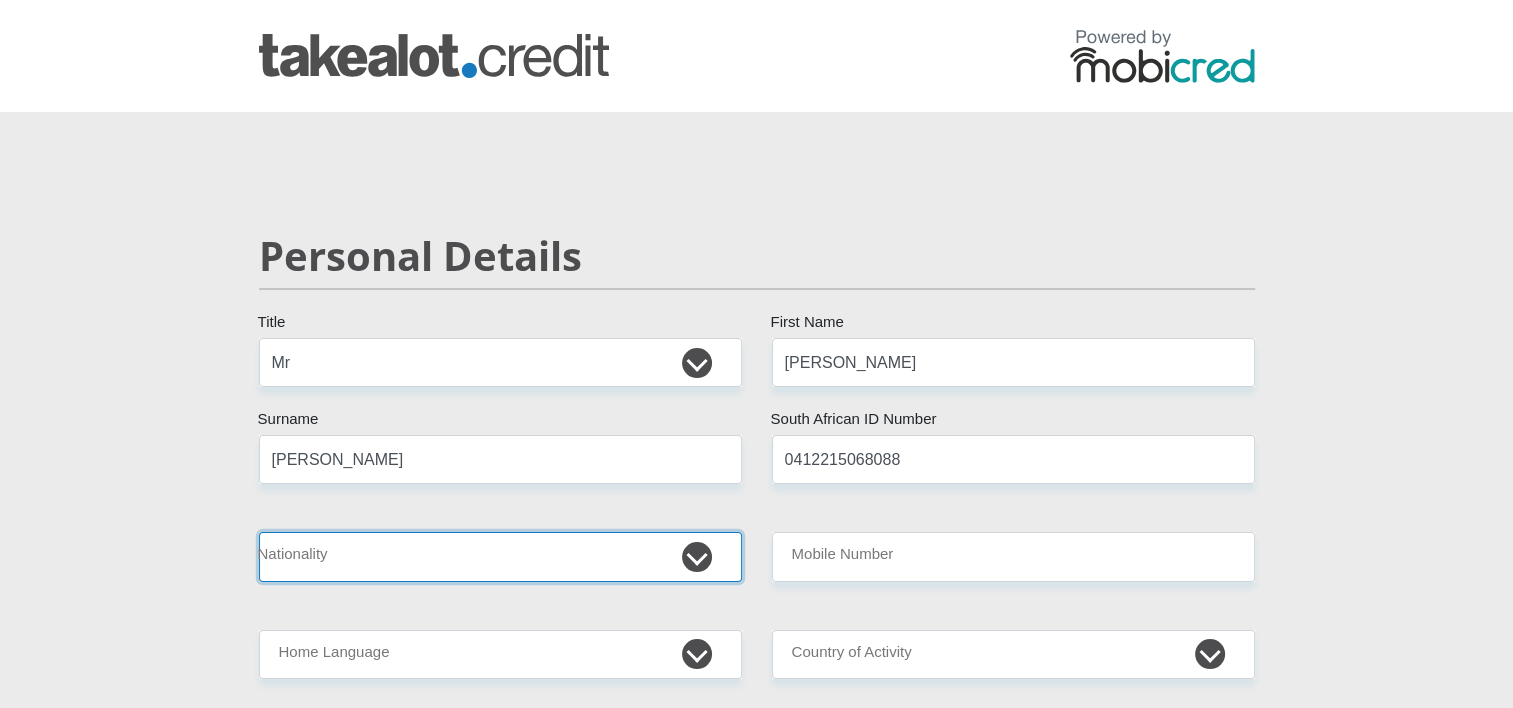 select on "ZAF" 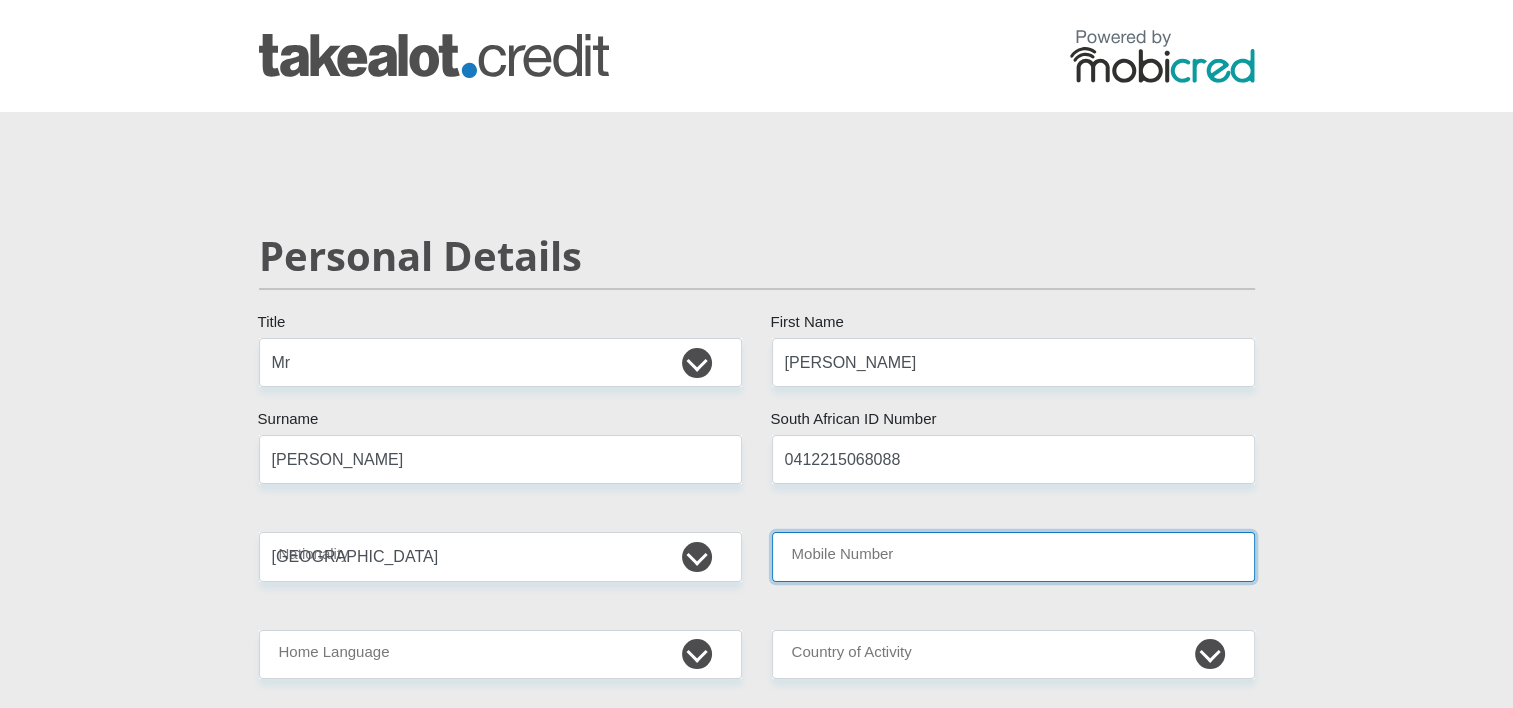 type on "0606367503" 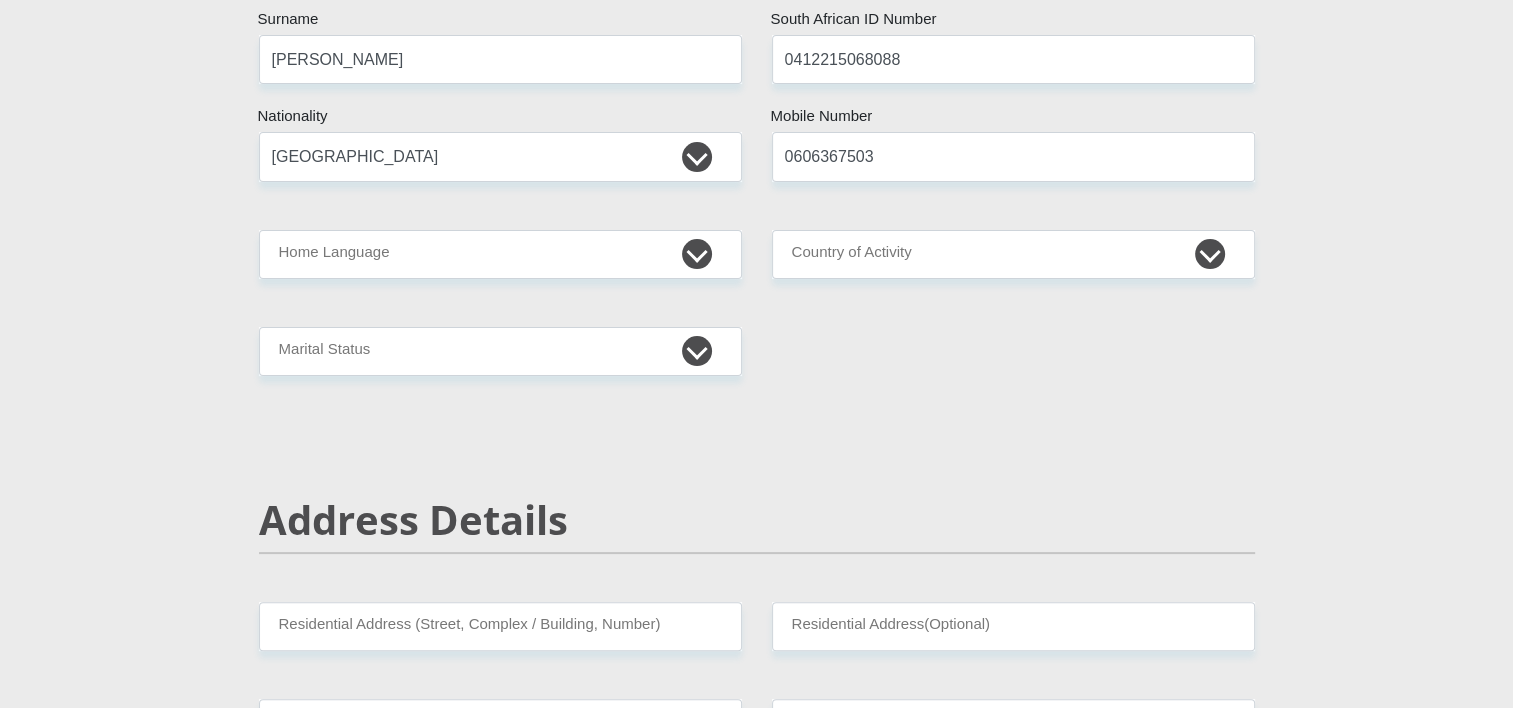 scroll, scrollTop: 415, scrollLeft: 0, axis: vertical 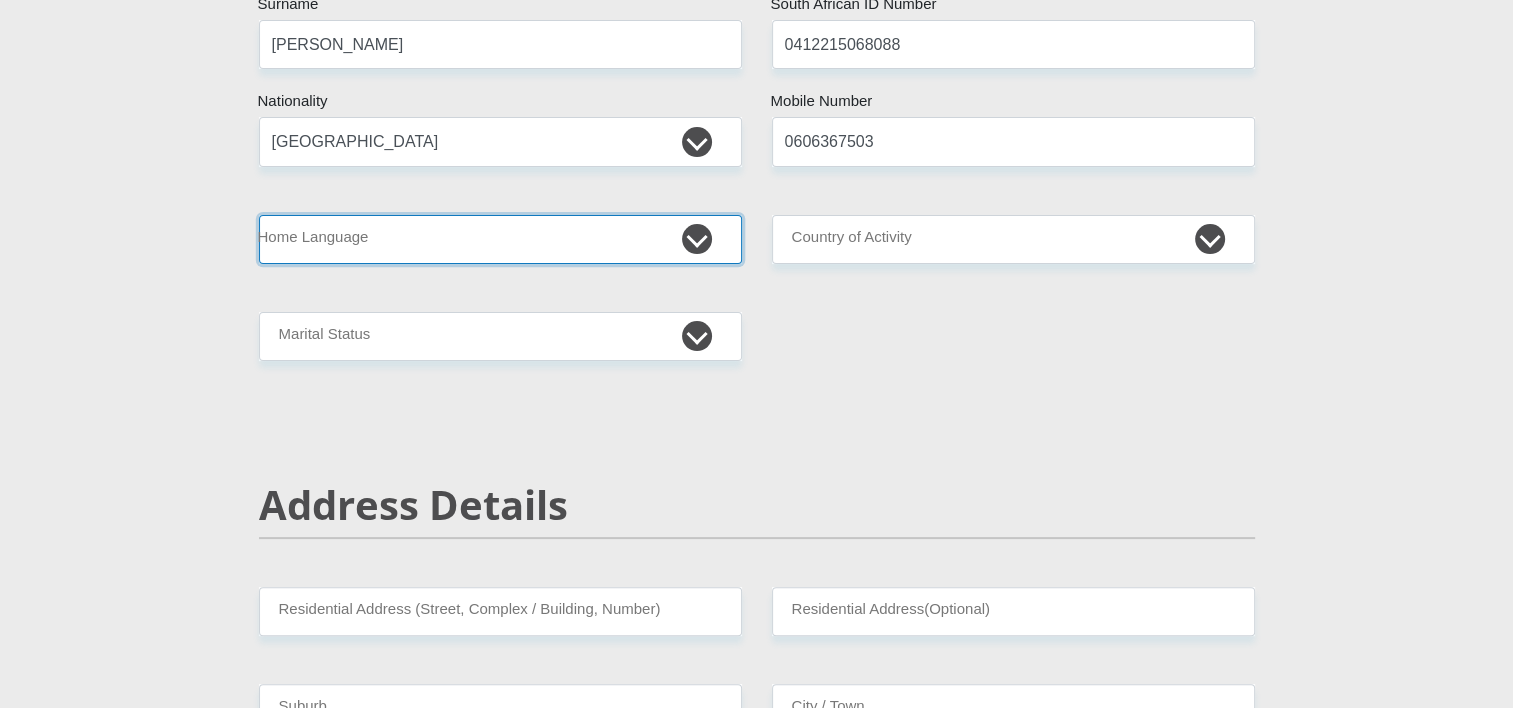 click on "Afrikaans
English
Sepedi
South Ndebele
Southern Sotho
Swati
Tsonga
Tswana
Venda
Xhosa
Zulu
Other" at bounding box center [500, 239] 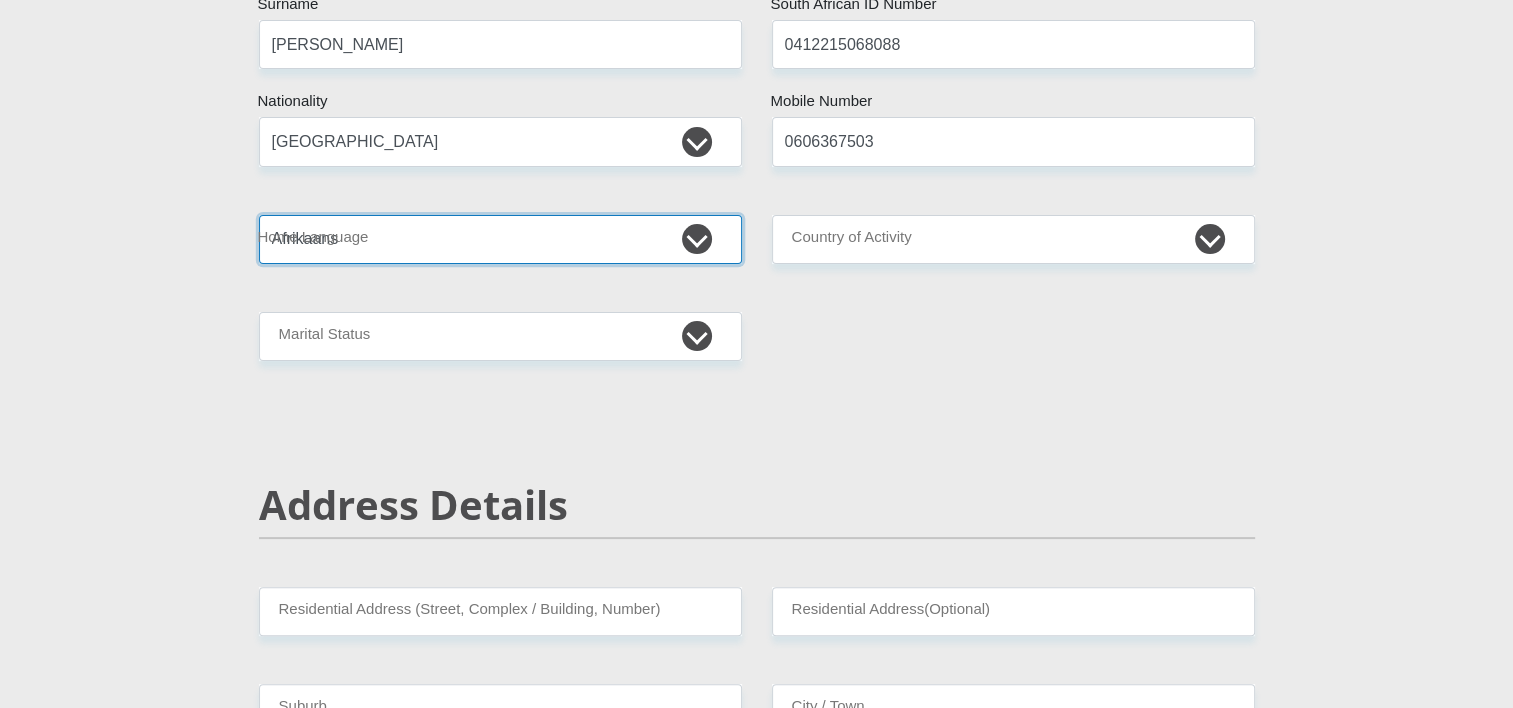 click on "Afrikaans
English
Sepedi
South Ndebele
Southern Sotho
Swati
Tsonga
Tswana
Venda
Xhosa
Zulu
Other" at bounding box center [500, 239] 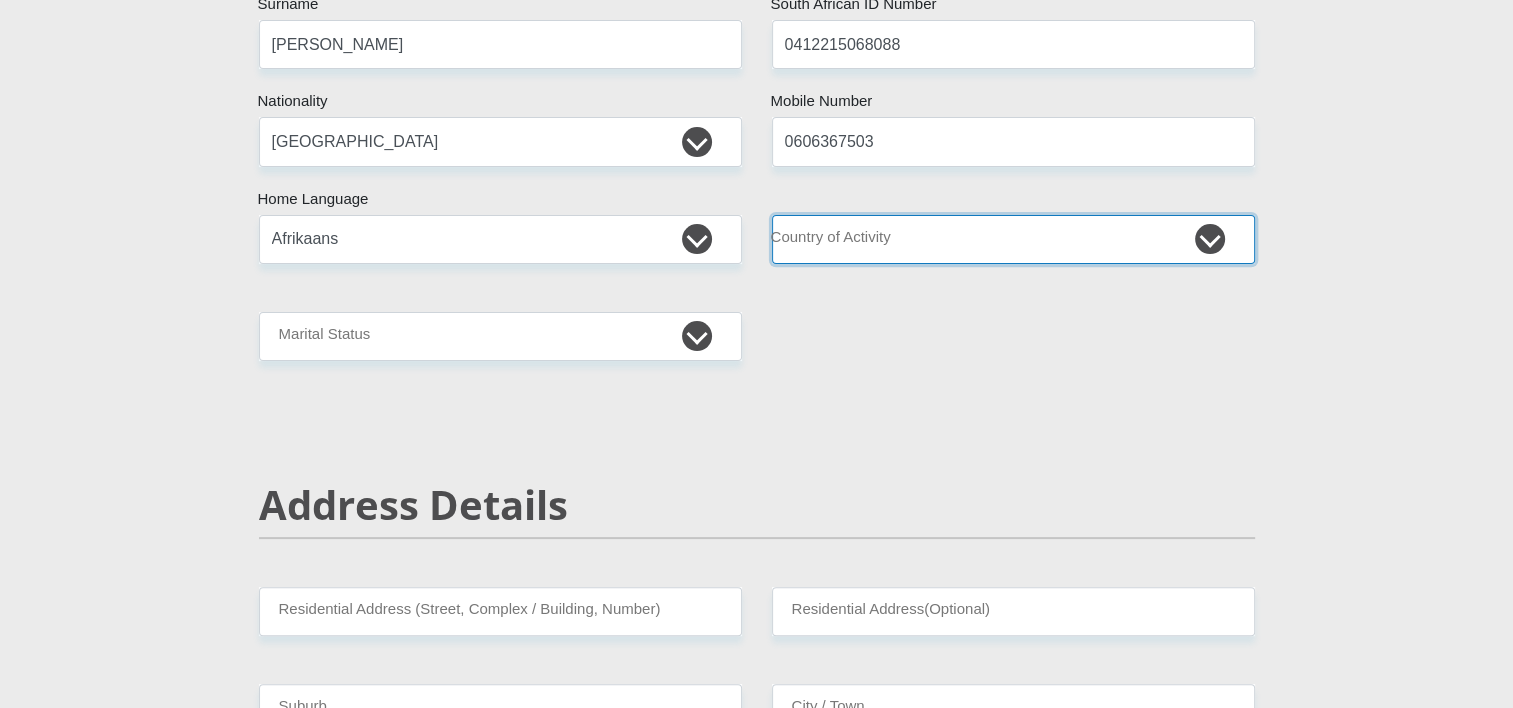 click on "South Africa
Afghanistan
Aland Islands
Albania
Algeria
America Samoa
American Virgin Islands
Andorra
Angola
Anguilla
Antarctica
Antigua and Barbuda
Argentina
Armenia
Aruba
Ascension Island
Australia
Austria
Azerbaijan
Chad" at bounding box center (1013, 239) 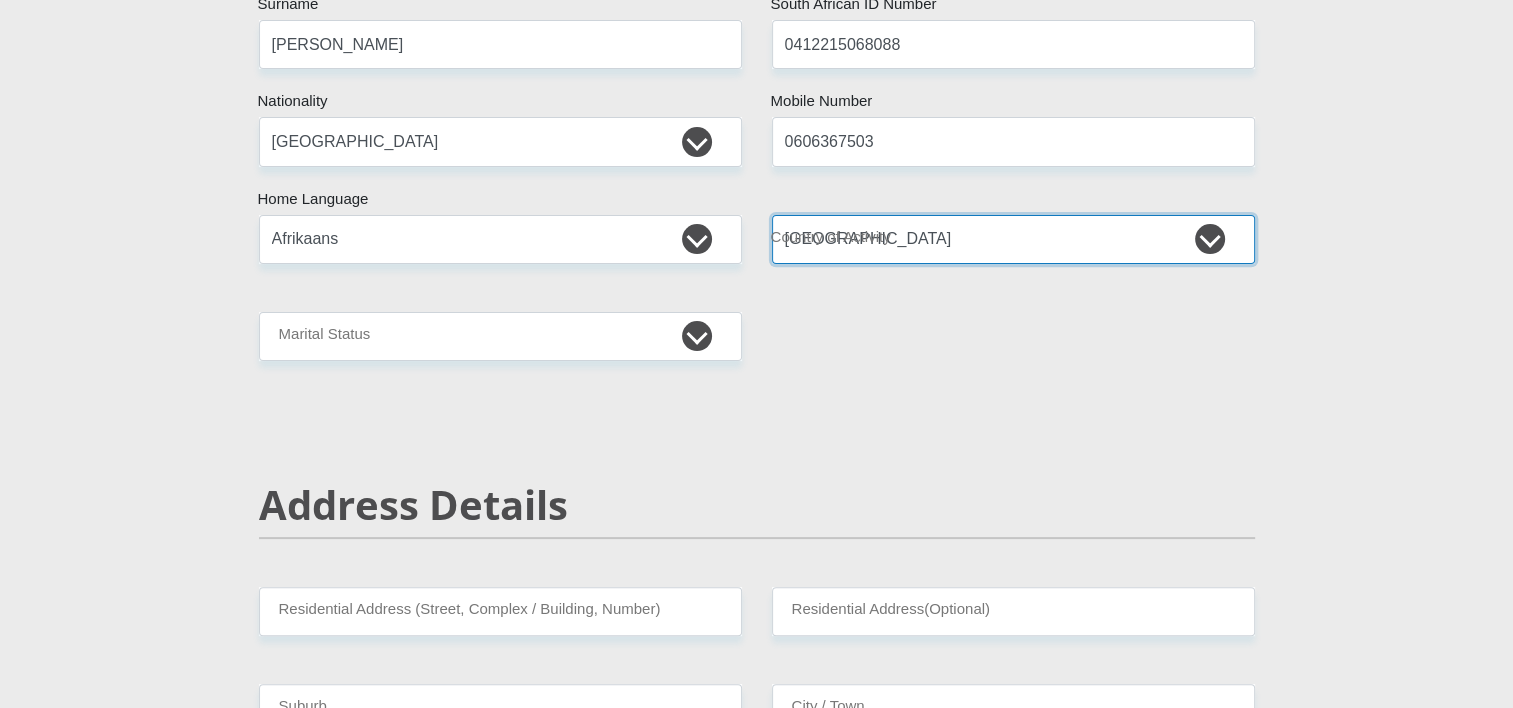 click on "South Africa
Afghanistan
Aland Islands
Albania
Algeria
America Samoa
American Virgin Islands
Andorra
Angola
Anguilla
Antarctica
Antigua and Barbuda
Argentina
Armenia
Aruba
Ascension Island
Australia
Austria
Azerbaijan
Chad" at bounding box center (1013, 239) 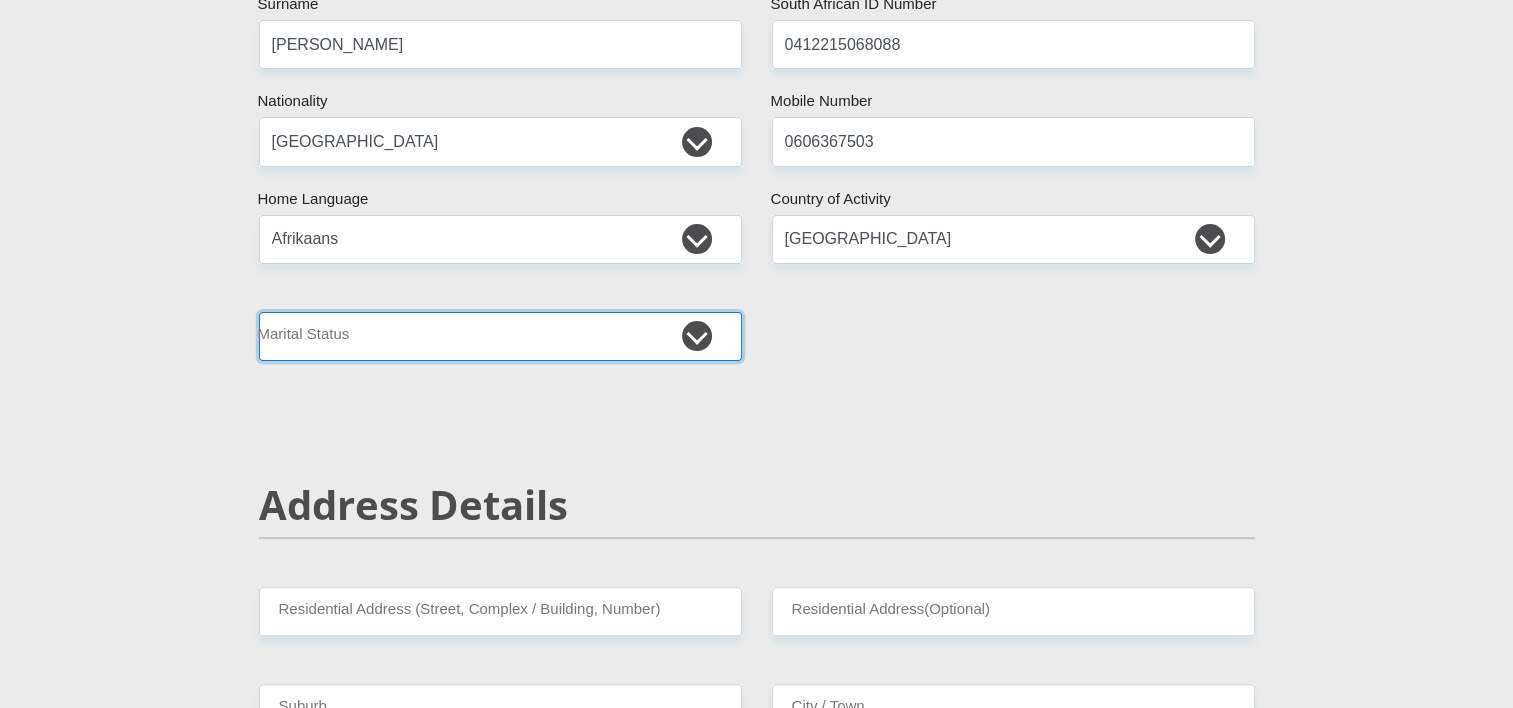 click on "Married ANC
Single
Divorced
Widowed
Married COP or Customary Law" at bounding box center [500, 336] 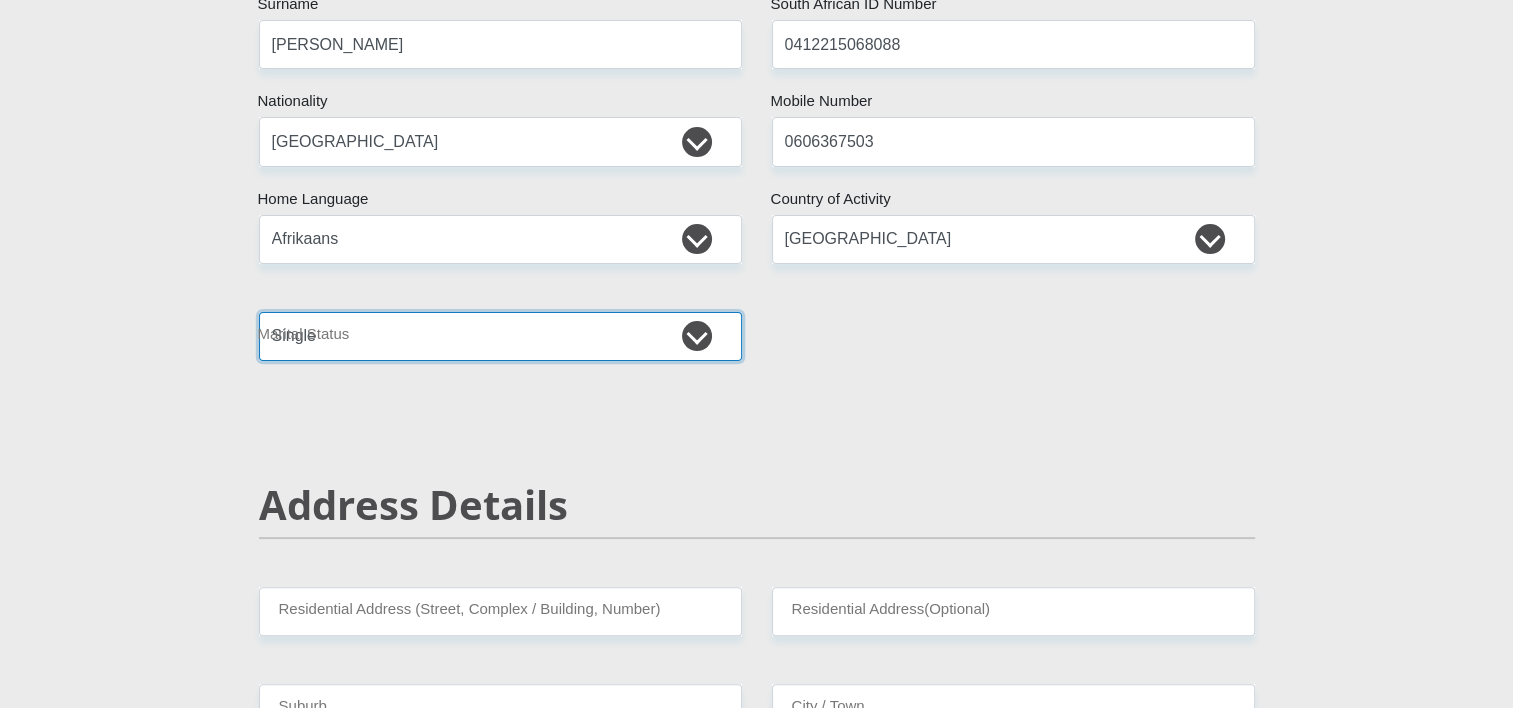 click on "Married ANC
Single
Divorced
Widowed
Married COP or Customary Law" at bounding box center [500, 336] 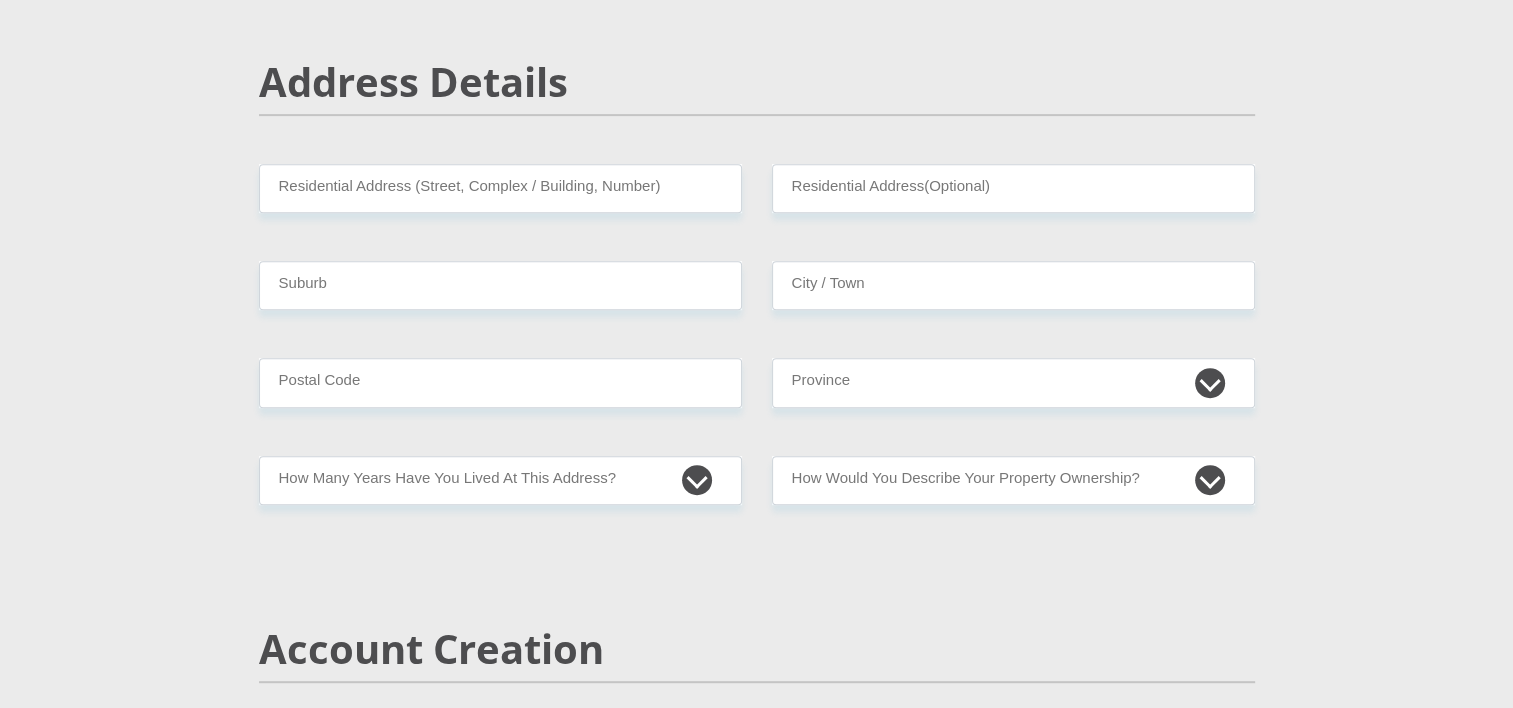 scroll, scrollTop: 876, scrollLeft: 0, axis: vertical 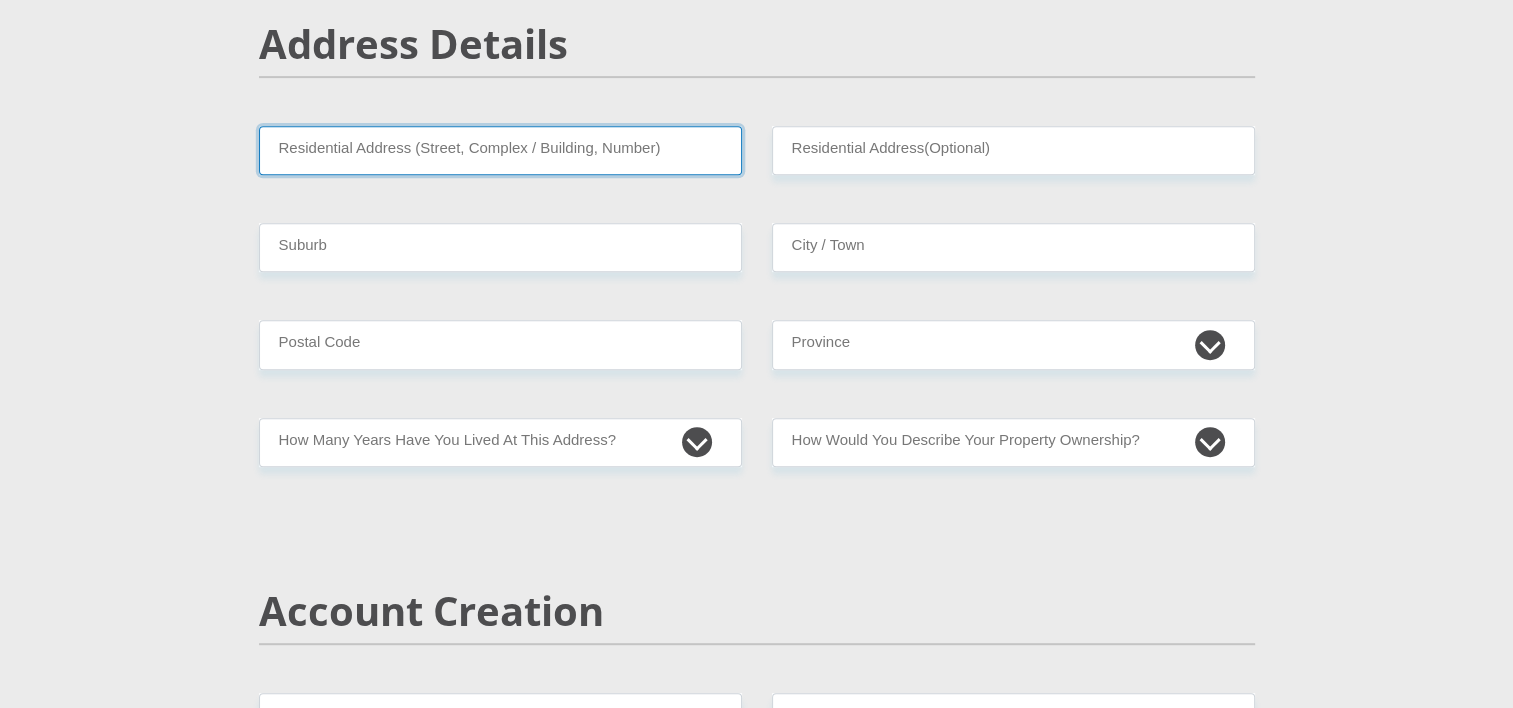 click on "Residential Address (Street, Complex / Building, Number)" at bounding box center (500, 150) 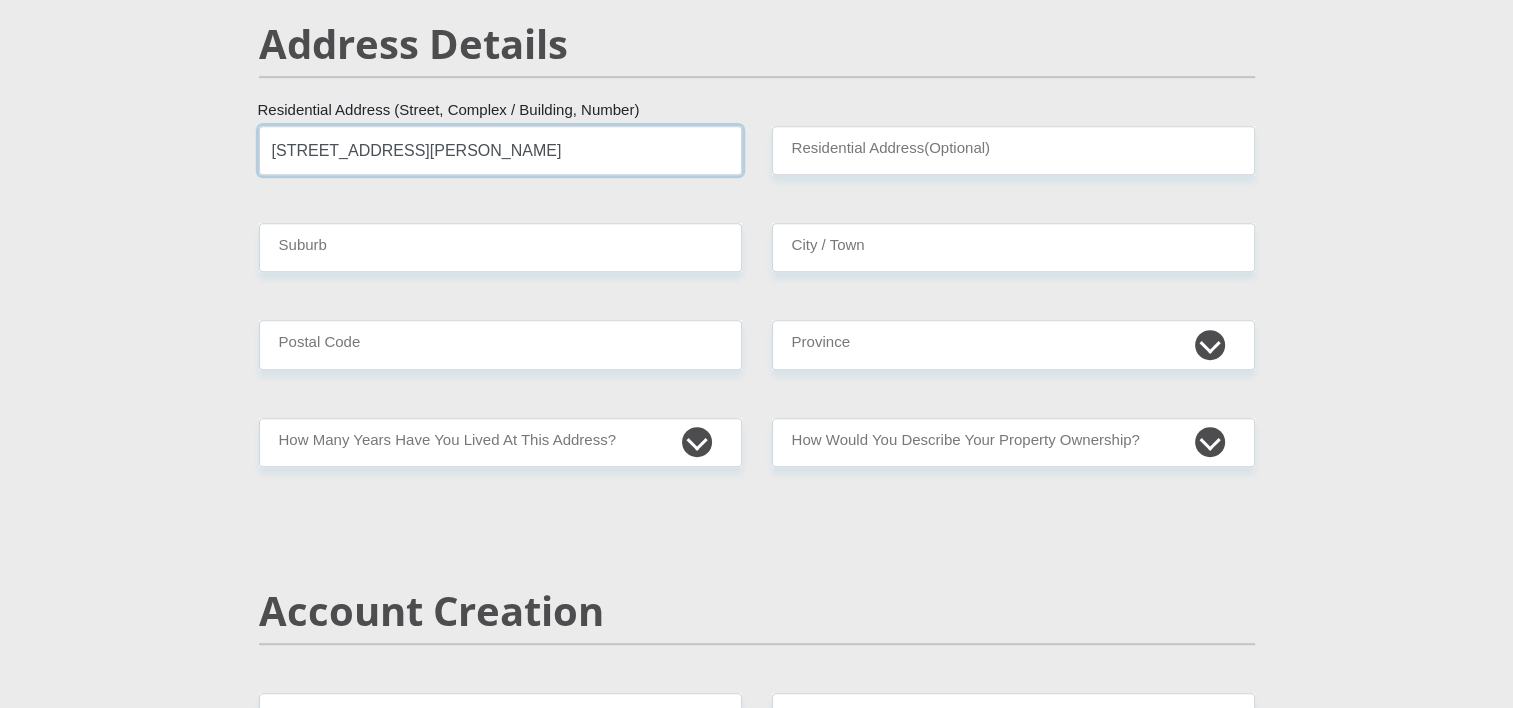 type on "26 Leslie Avenue" 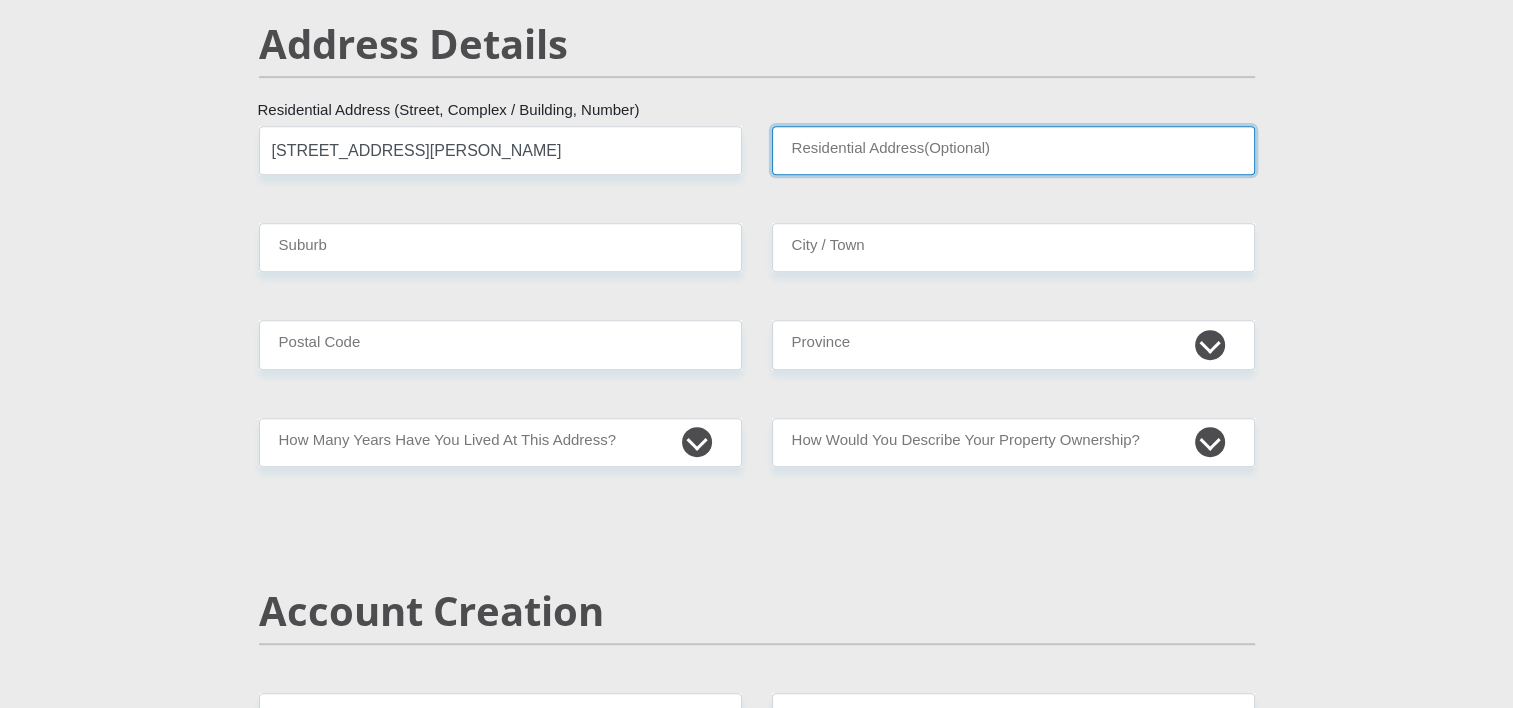 click on "Residential Address(Optional)" at bounding box center (1013, 150) 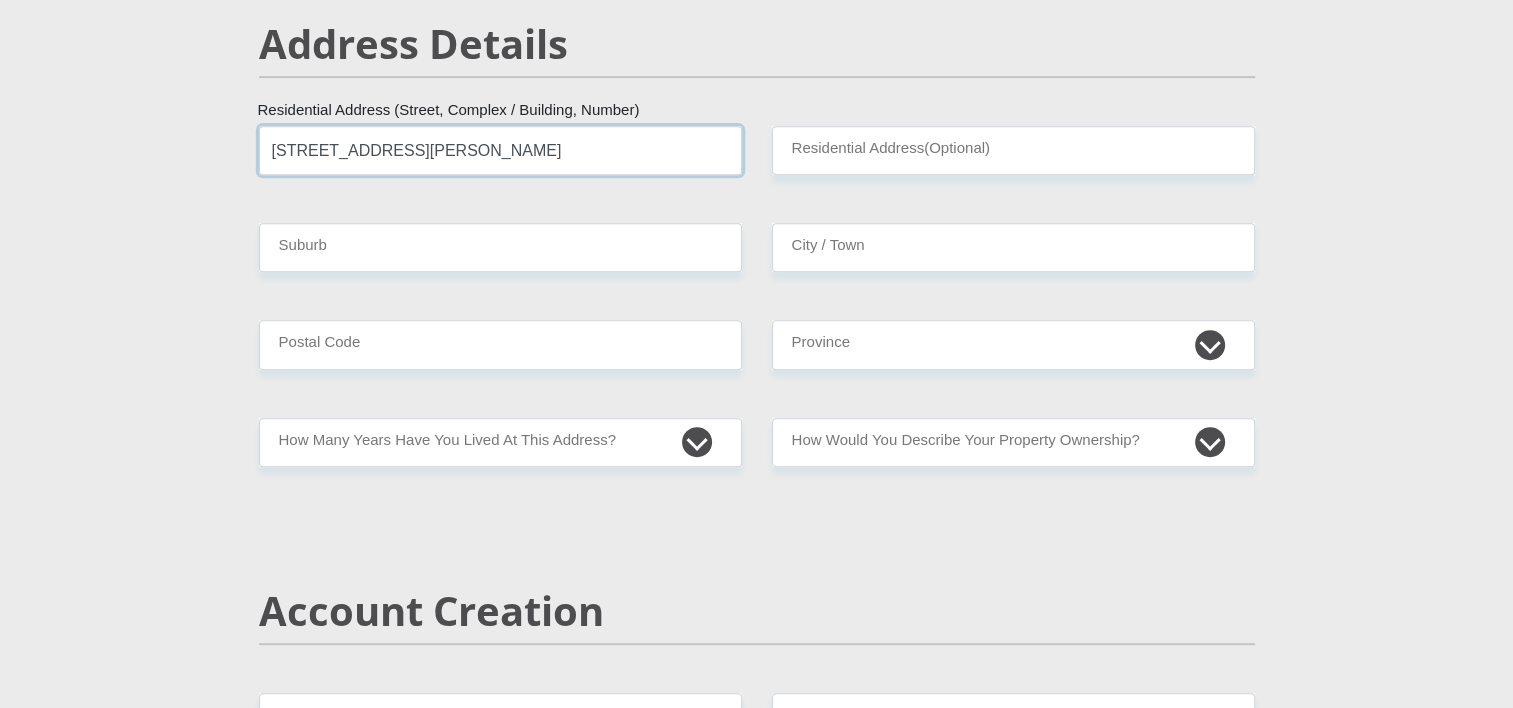 click on "26 Leslie Avenue" at bounding box center (500, 150) 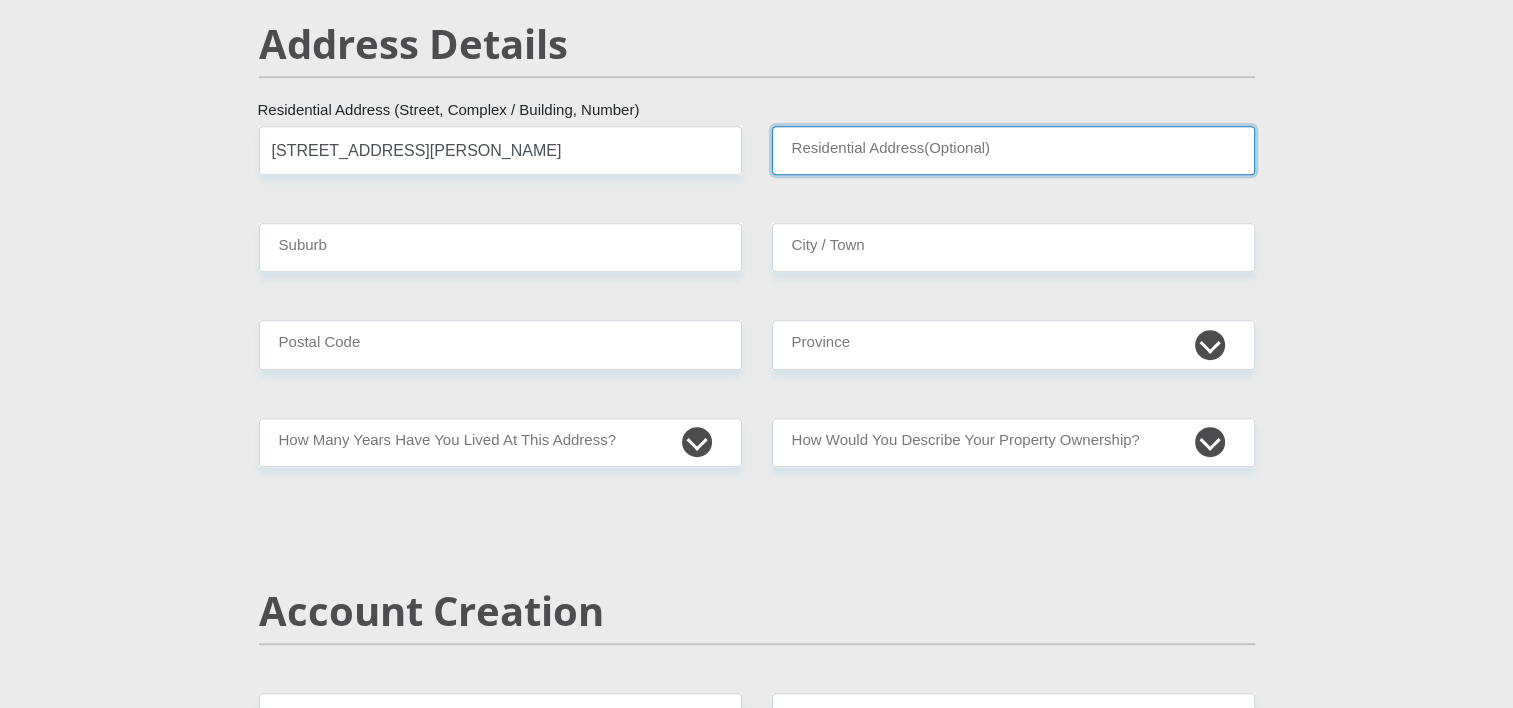 click on "Residential Address(Optional)" at bounding box center [1013, 150] 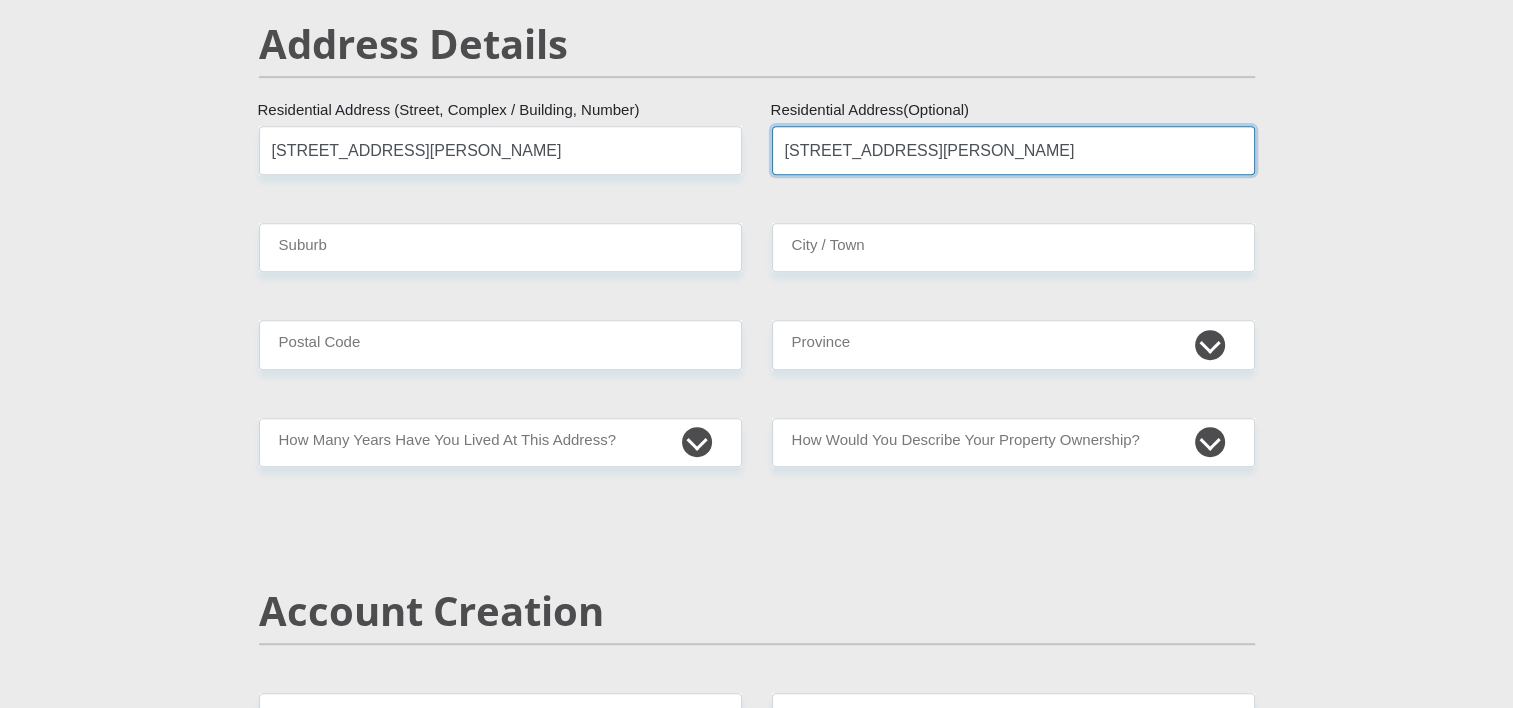 type on "26 Leslie Avenue" 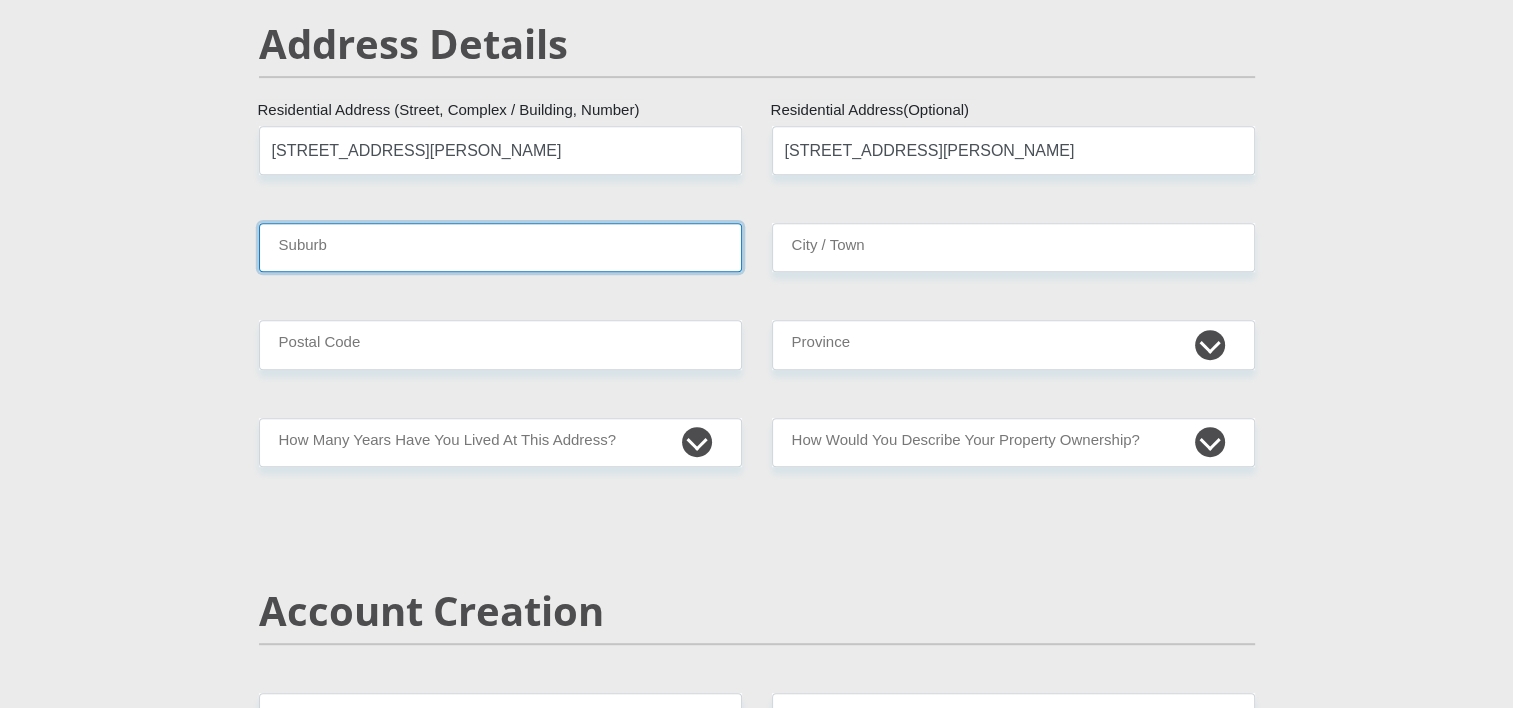 click on "Suburb" at bounding box center [500, 247] 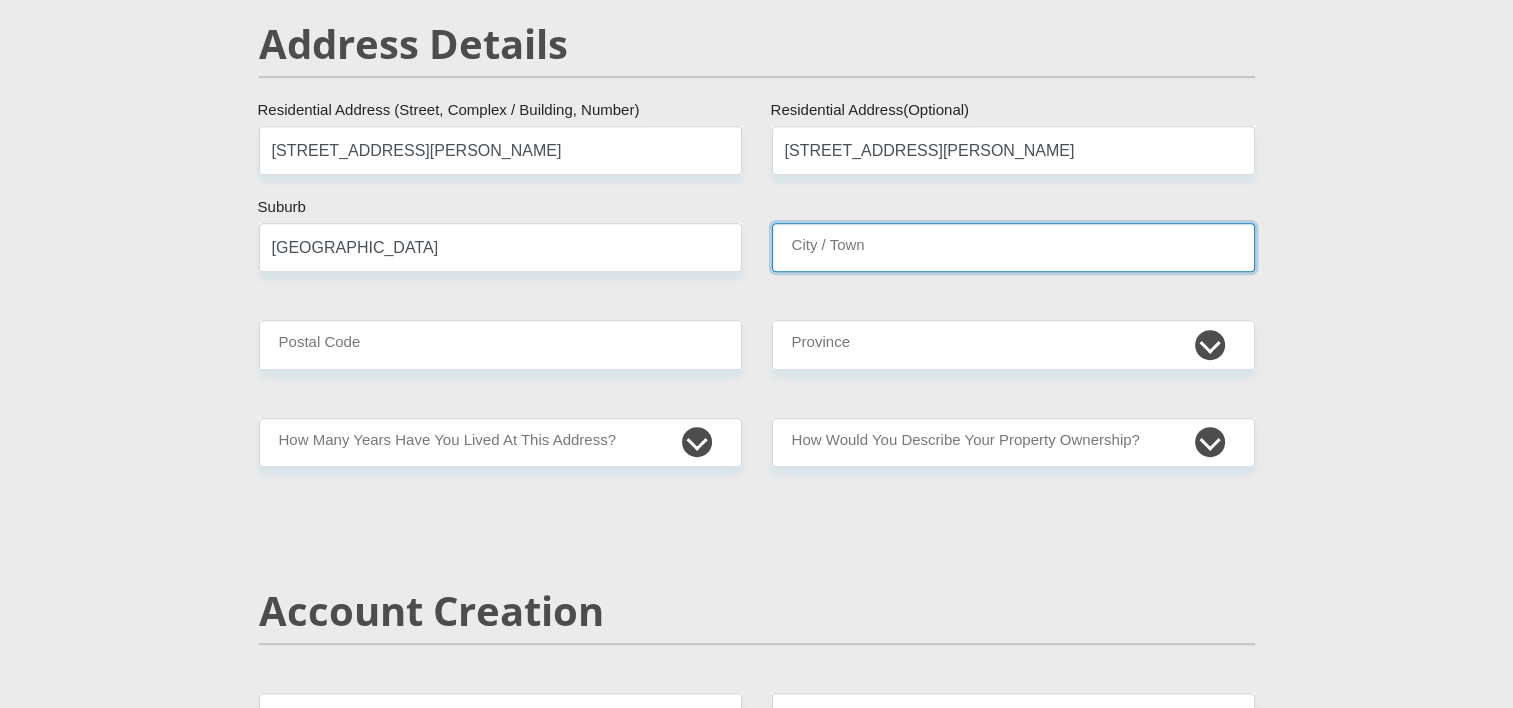 type on "Johannesburg" 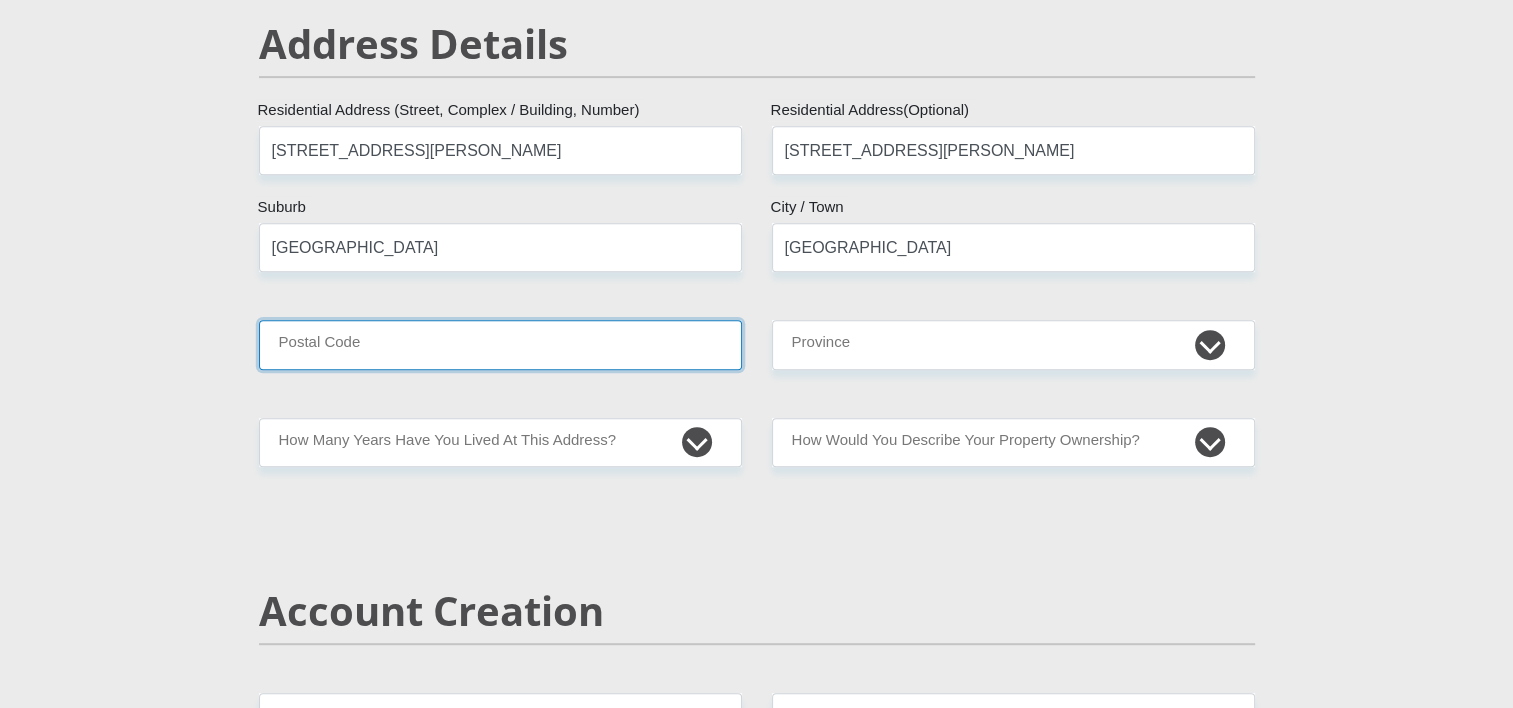 type on "2194" 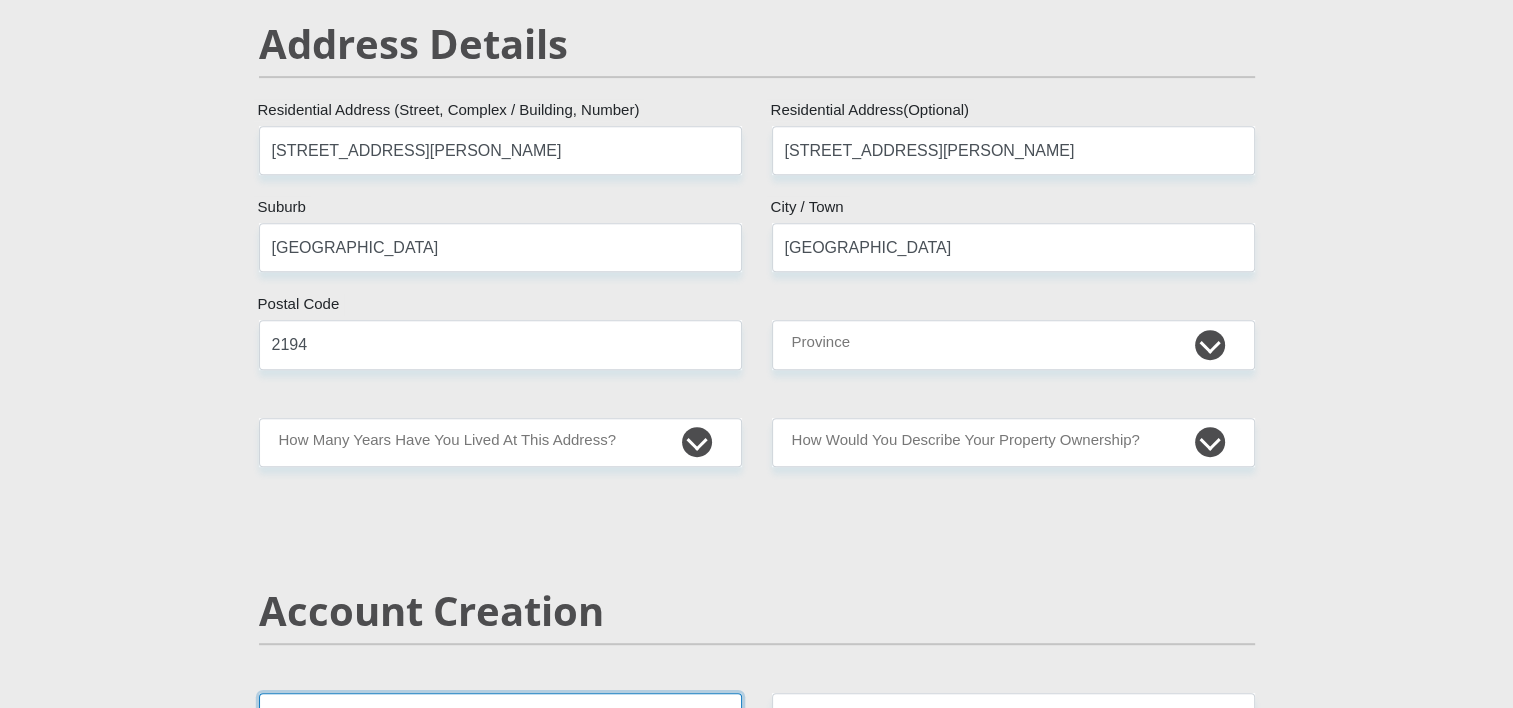 type on "daviesmarcel72@gmail.com" 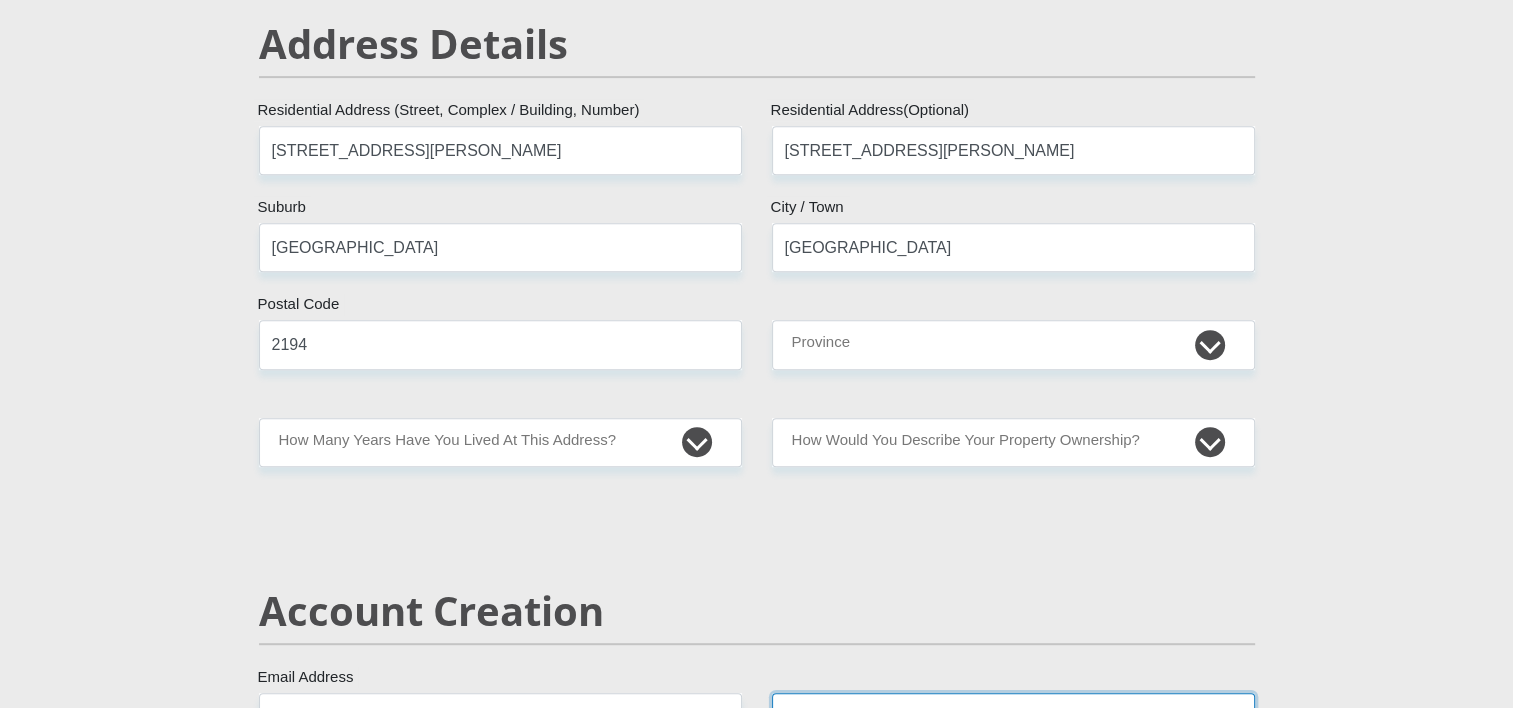 type on "daviesmarcel72@gmail.com" 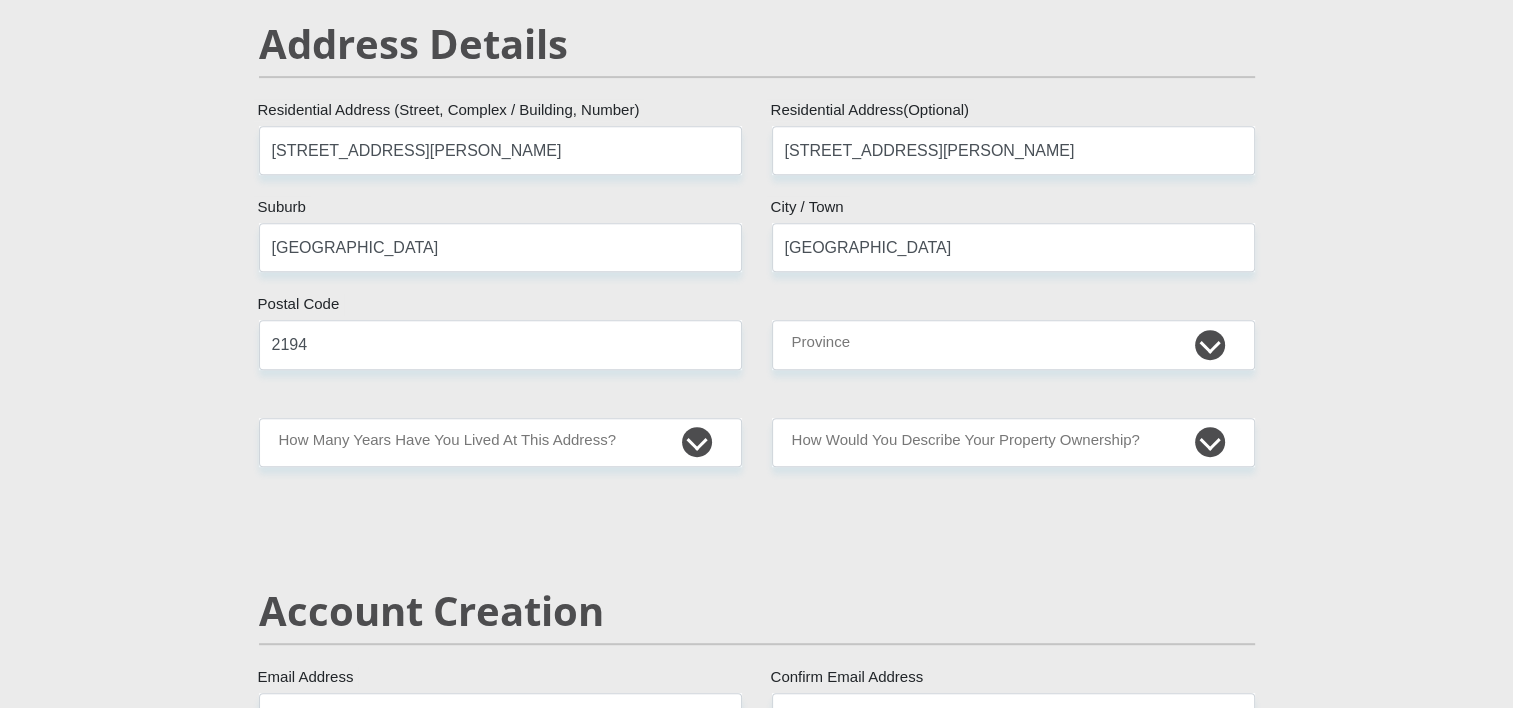 click on "Mr
Ms
Mrs
Dr
Other
Title
Marcel
First Name
Davies
Surname
0412215068088
South African ID Number
Please input valid ID number
South Africa
Afghanistan
Aland Islands
Albania
Algeria
America Samoa
American Virgin Islands
Andorra
Angola
Anguilla
Antarctica
Antigua and Barbuda
Argentina" at bounding box center (757, 2314) 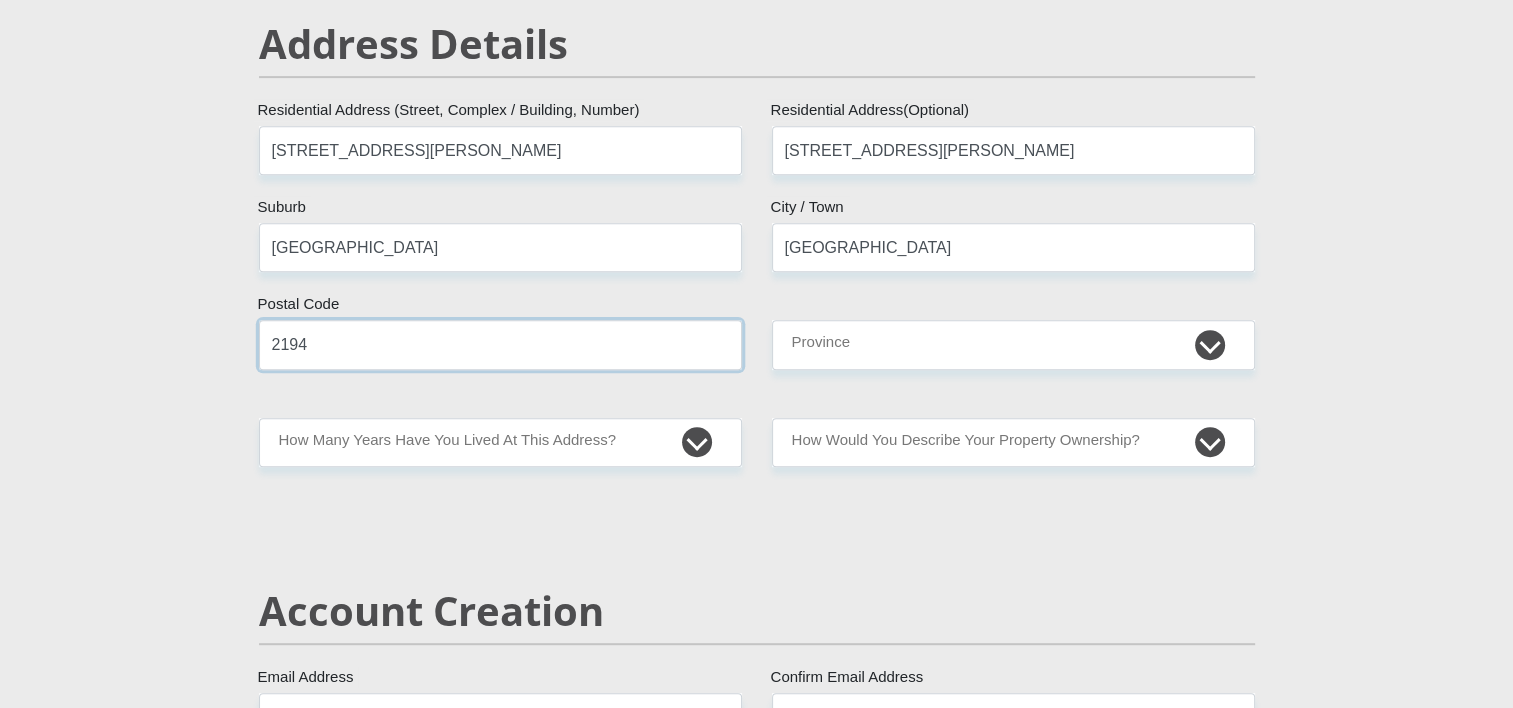 click on "2194" at bounding box center (500, 344) 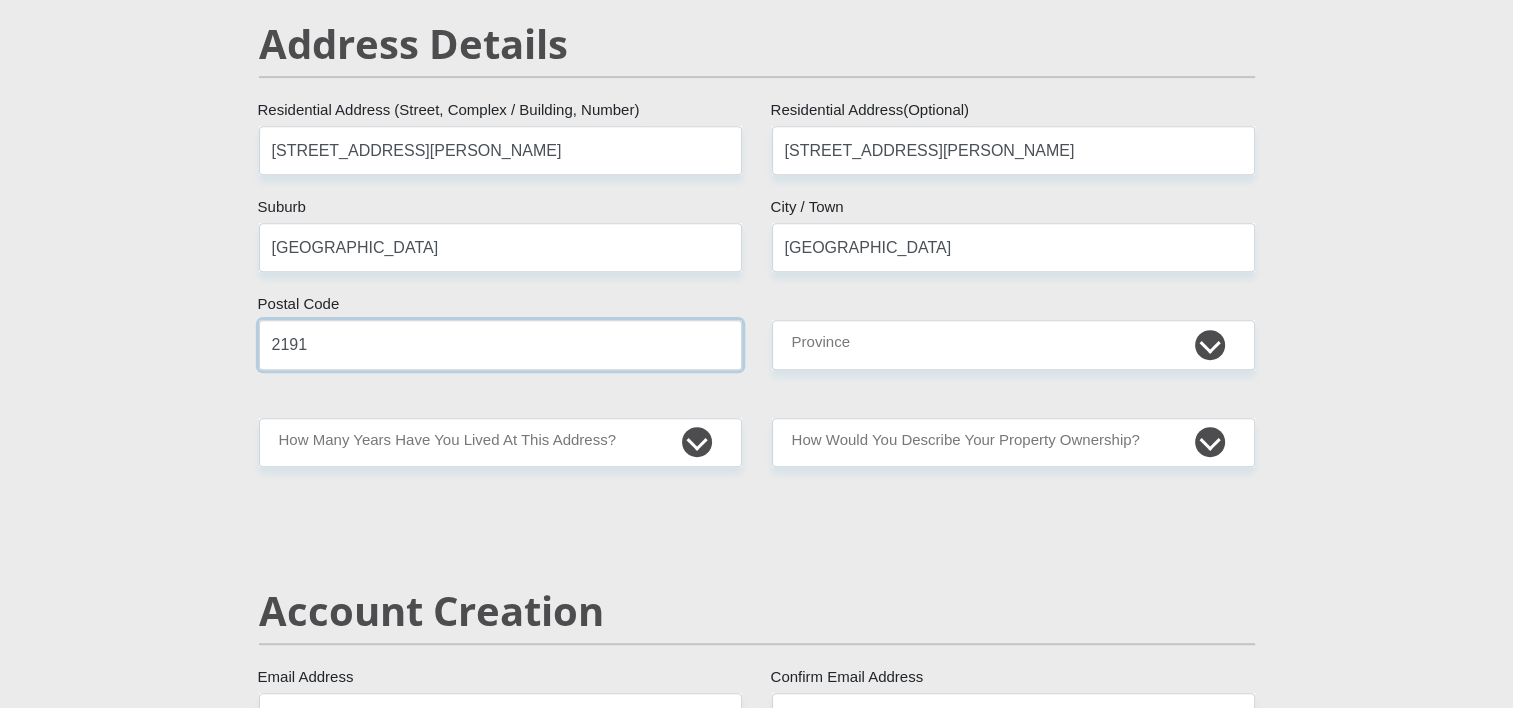 type on "2191" 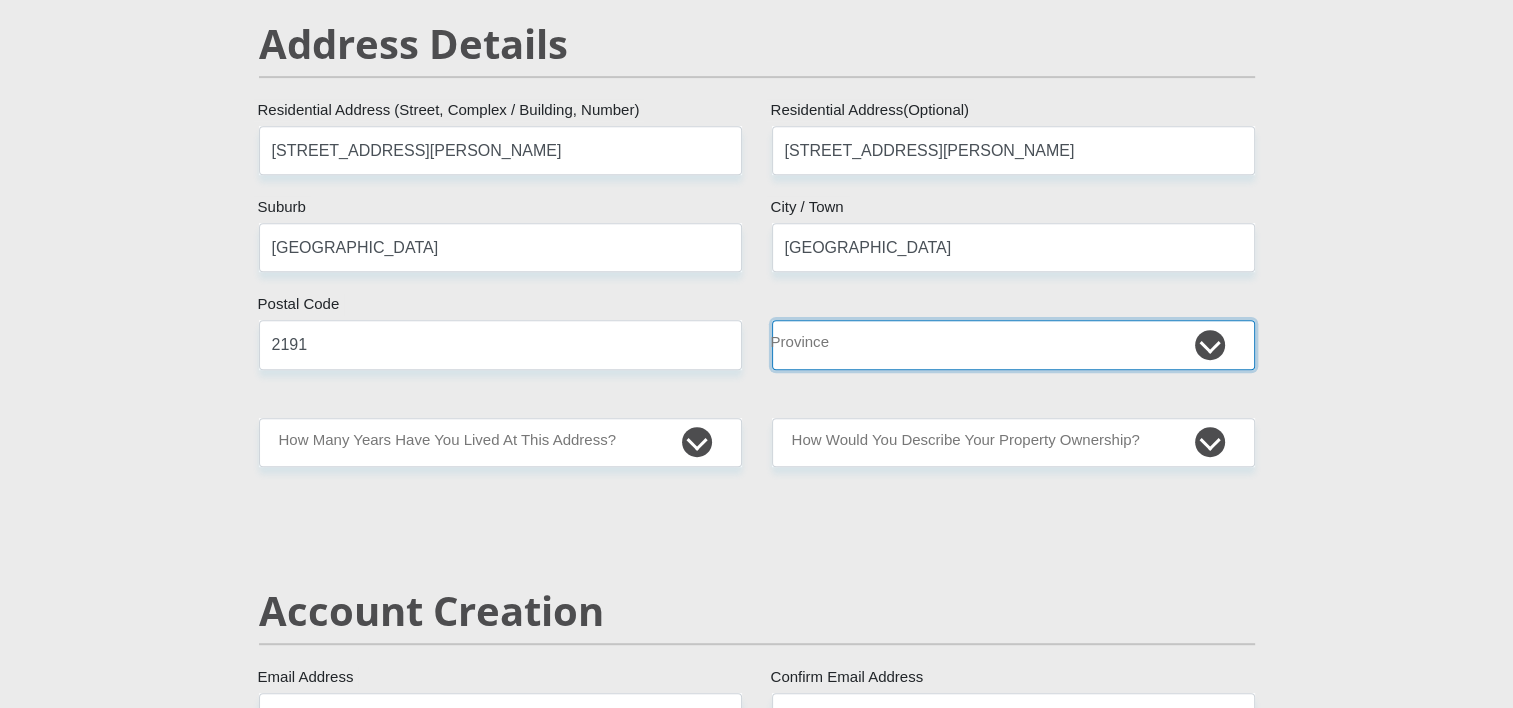 click on "Eastern Cape
Free State
Gauteng
KwaZulu-Natal
Limpopo
Mpumalanga
Northern Cape
North West
Western Cape" at bounding box center [1013, 344] 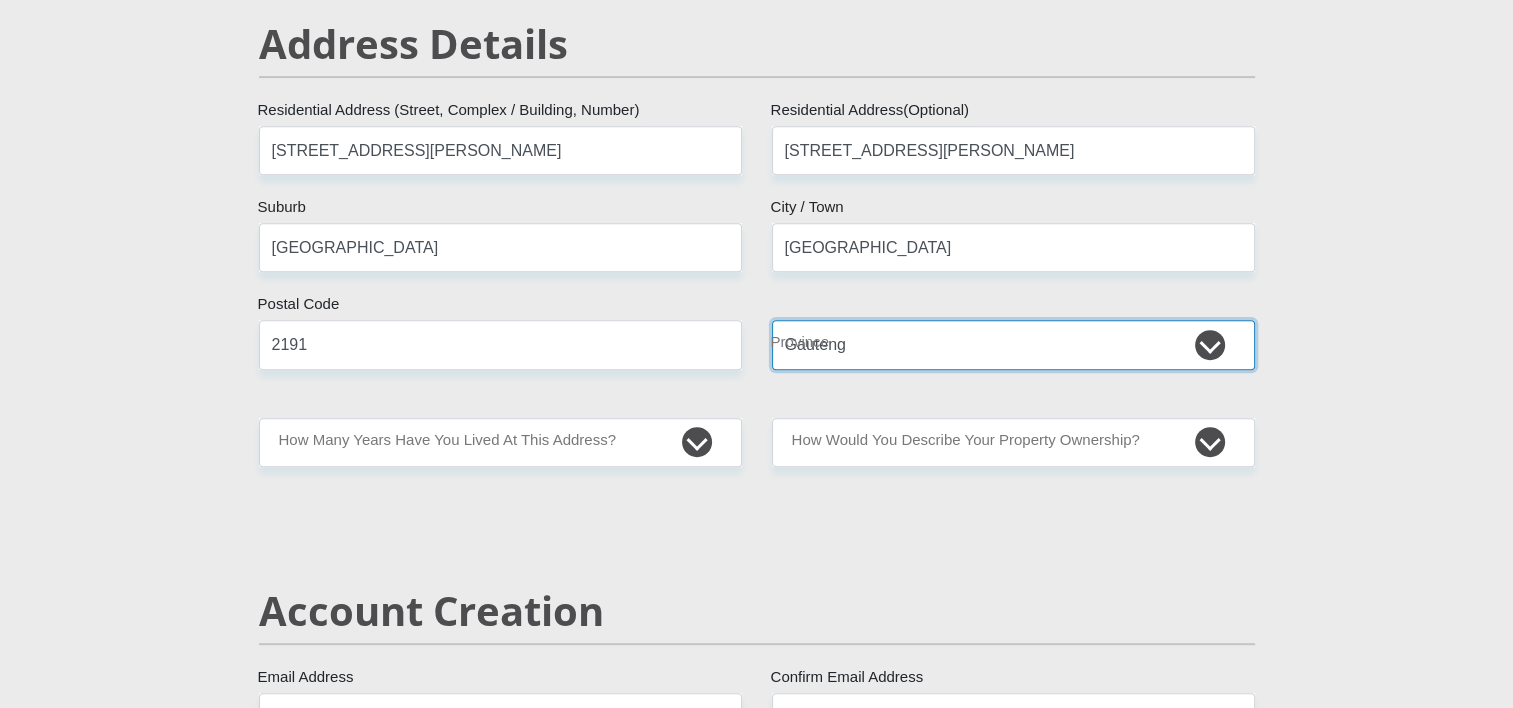 click on "Eastern Cape
Free State
Gauteng
KwaZulu-Natal
Limpopo
Mpumalanga
Northern Cape
North West
Western Cape" at bounding box center (1013, 344) 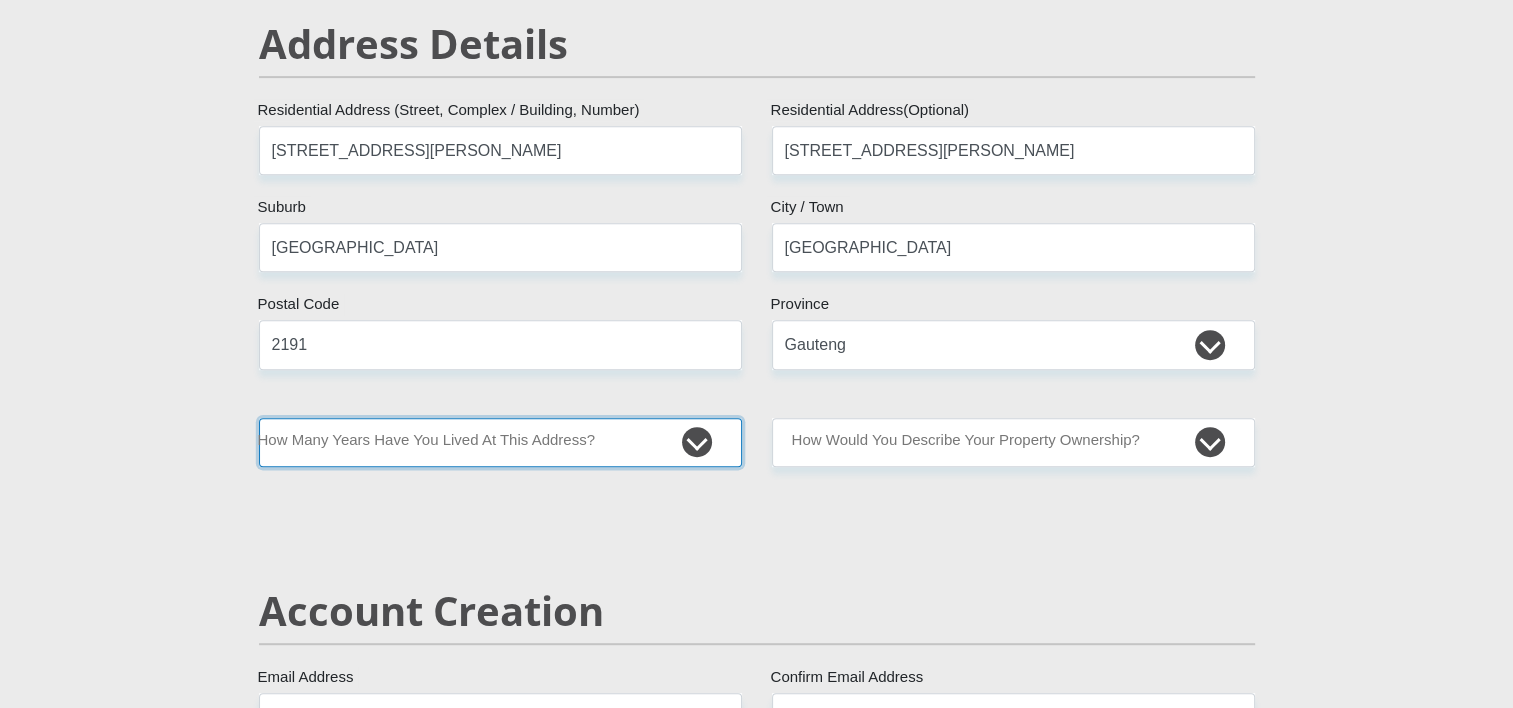 click on "less than 1 year
1-3 years
3-5 years
5+ years" at bounding box center [500, 442] 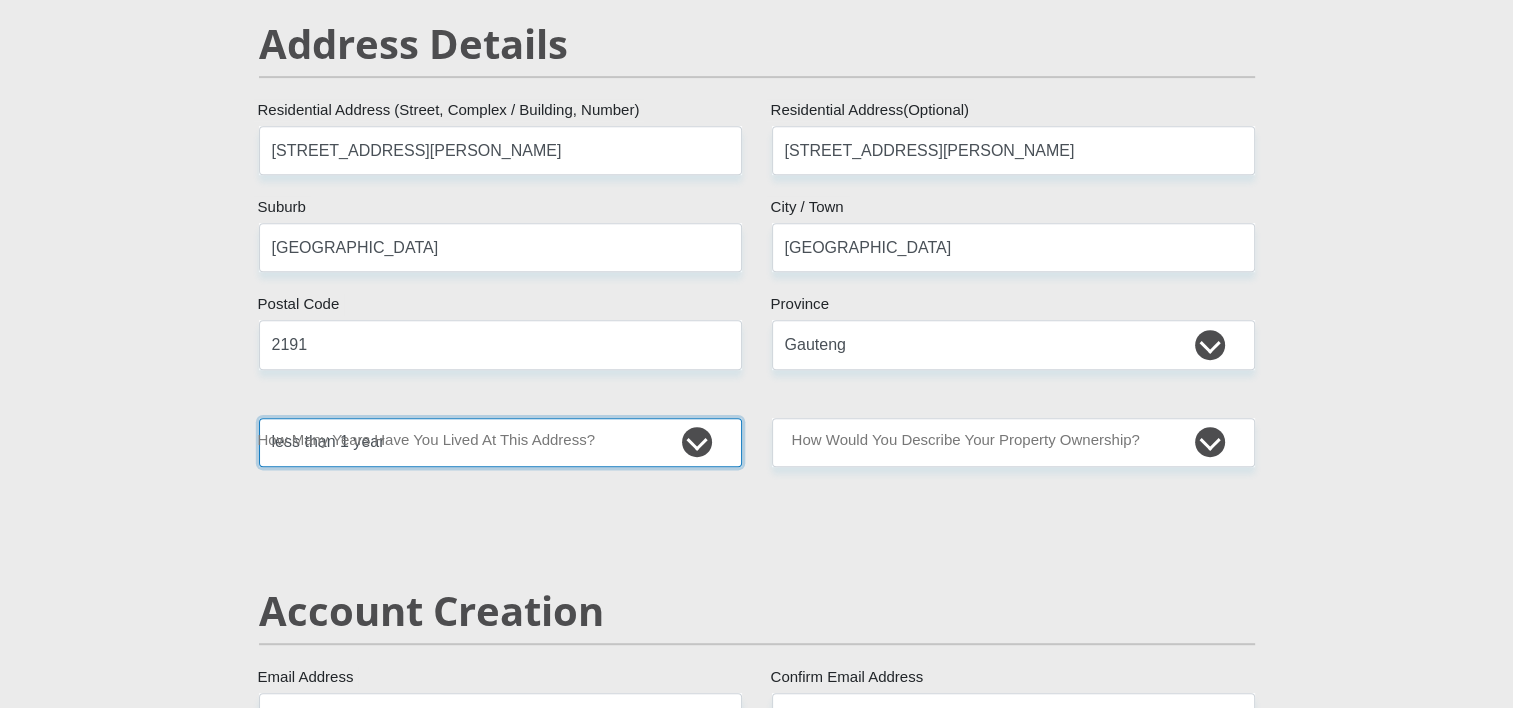 click on "less than 1 year
1-3 years
3-5 years
5+ years" at bounding box center [500, 442] 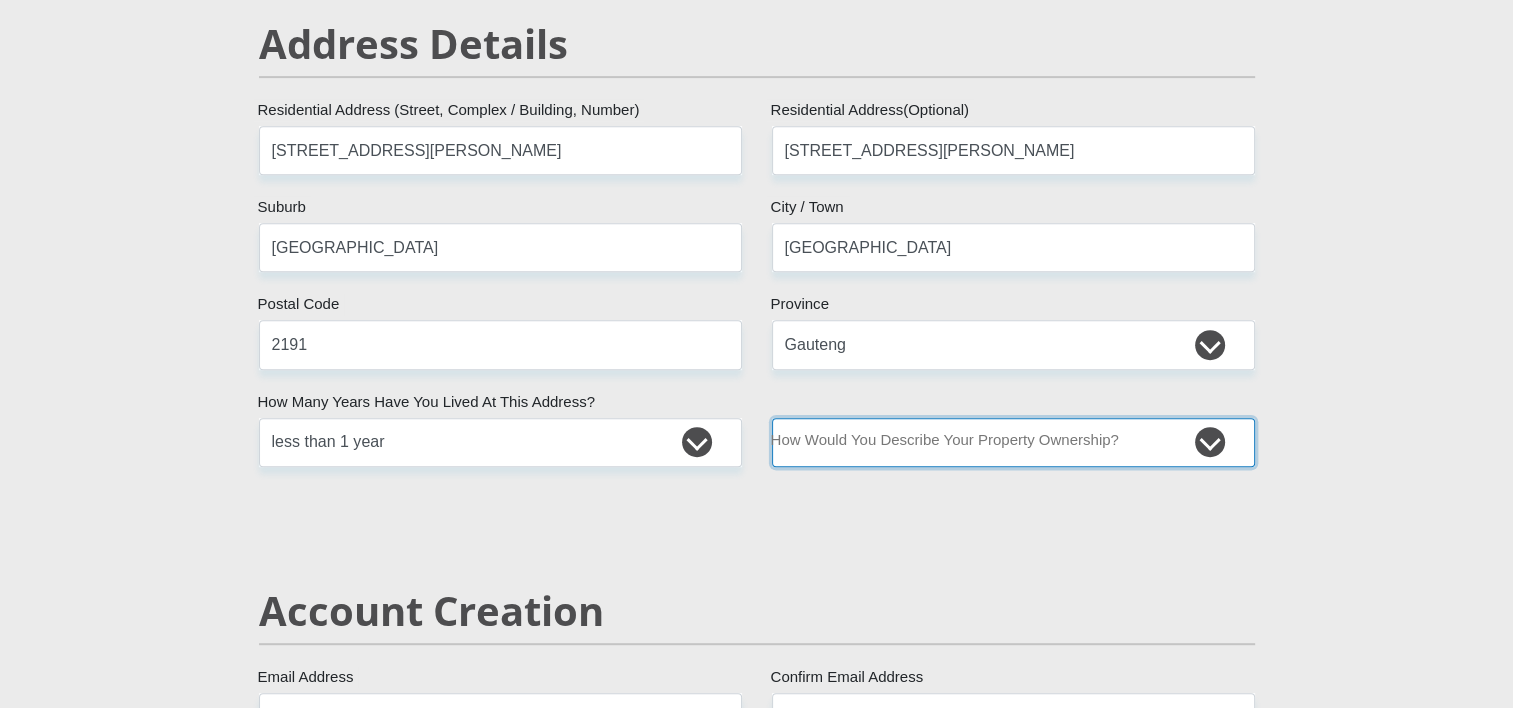 click on "Owned
Rented
Family Owned
Company Dwelling" at bounding box center [1013, 442] 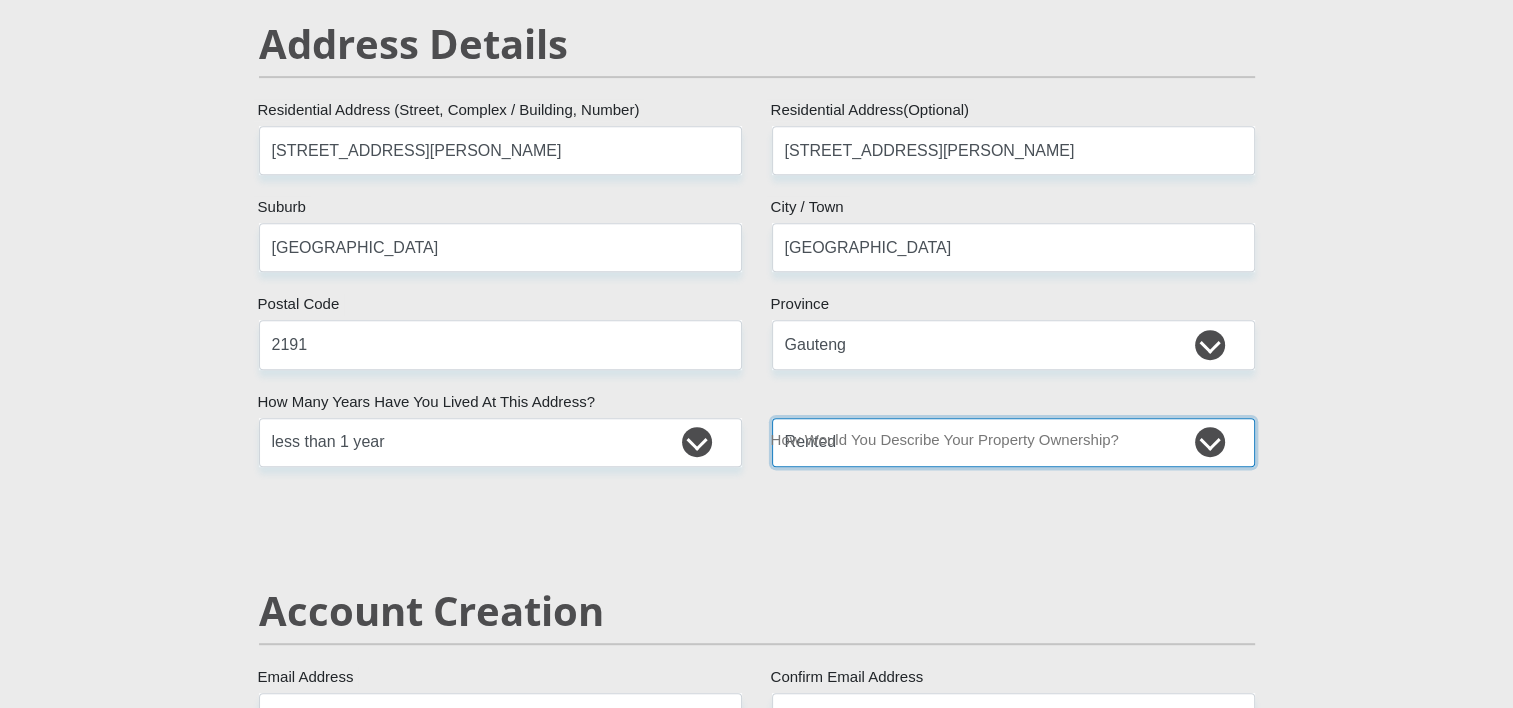 click on "Owned
Rented
Family Owned
Company Dwelling" at bounding box center [1013, 442] 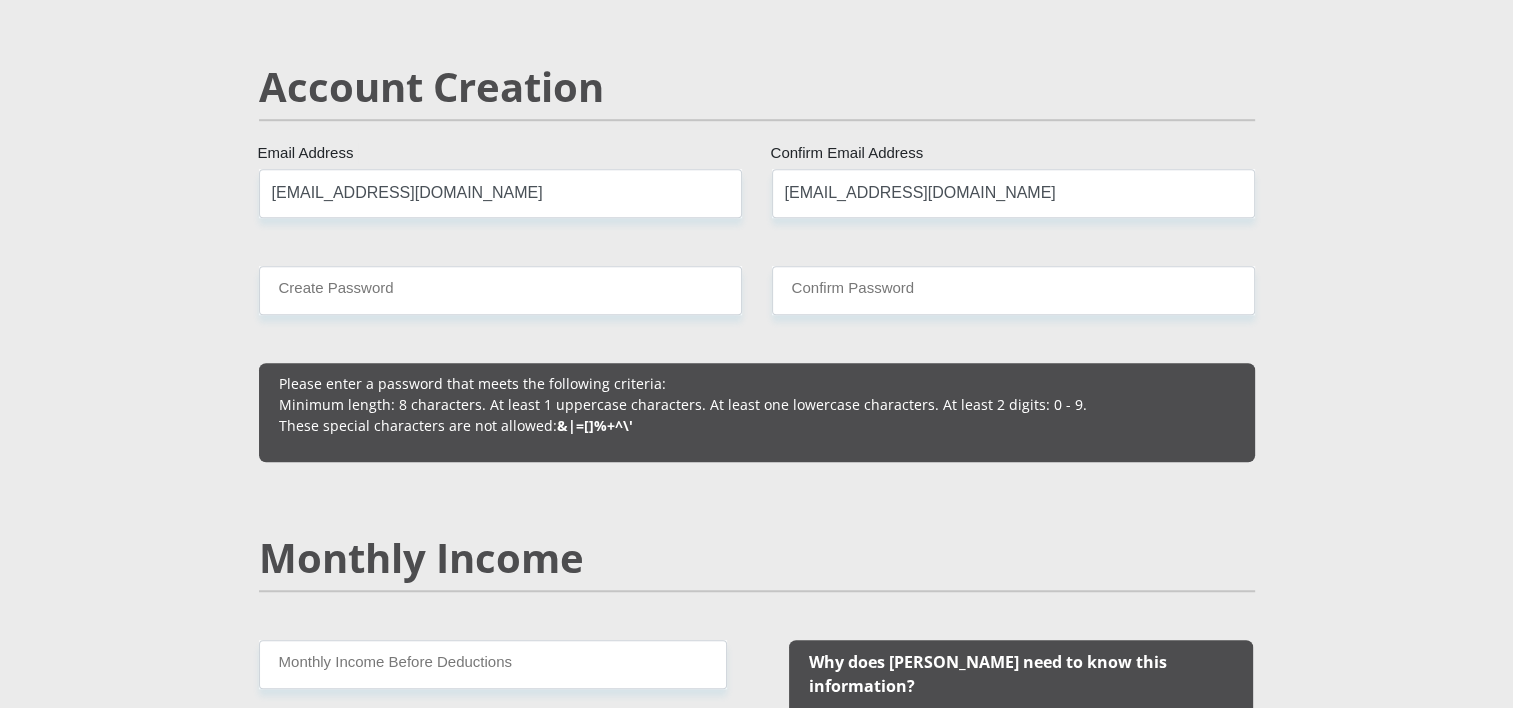scroll, scrollTop: 1384, scrollLeft: 0, axis: vertical 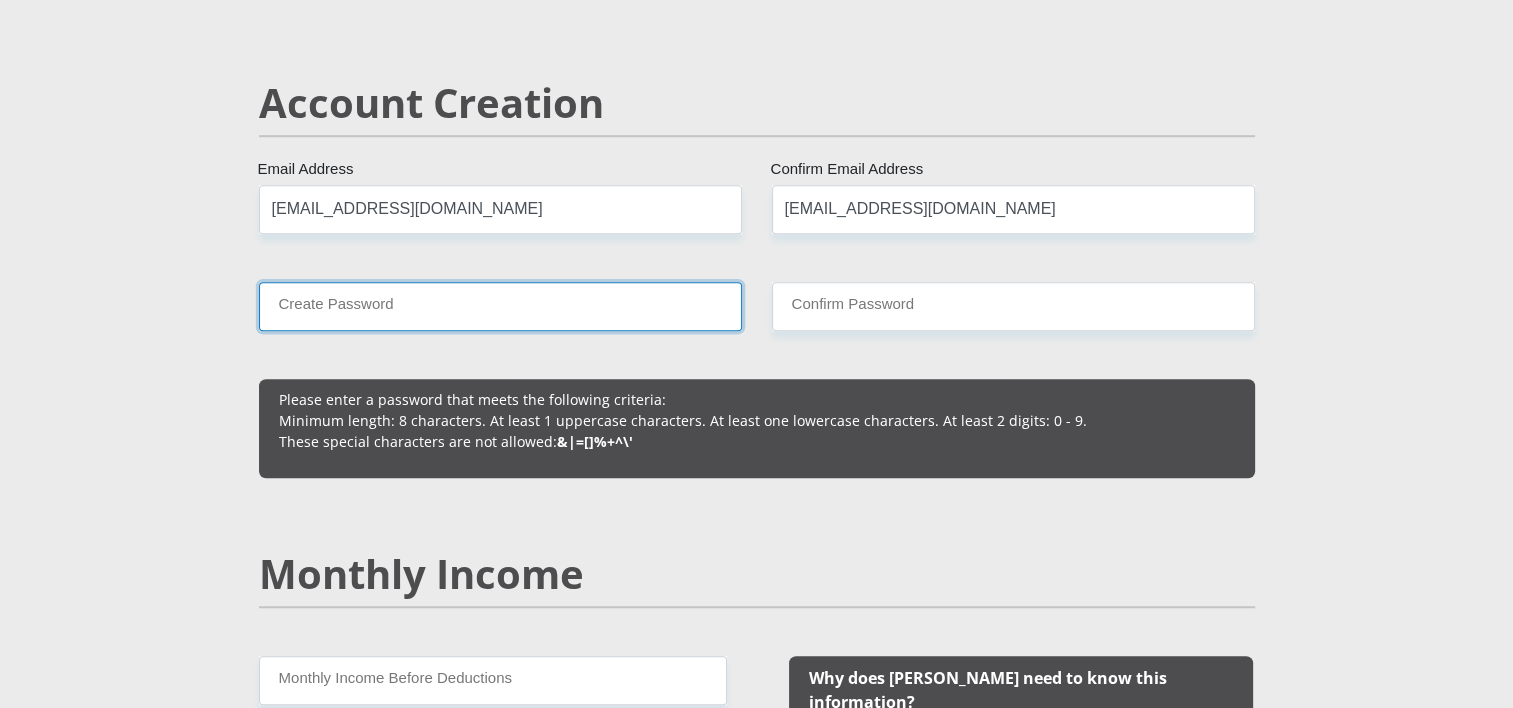 click on "Create Password" at bounding box center (500, 306) 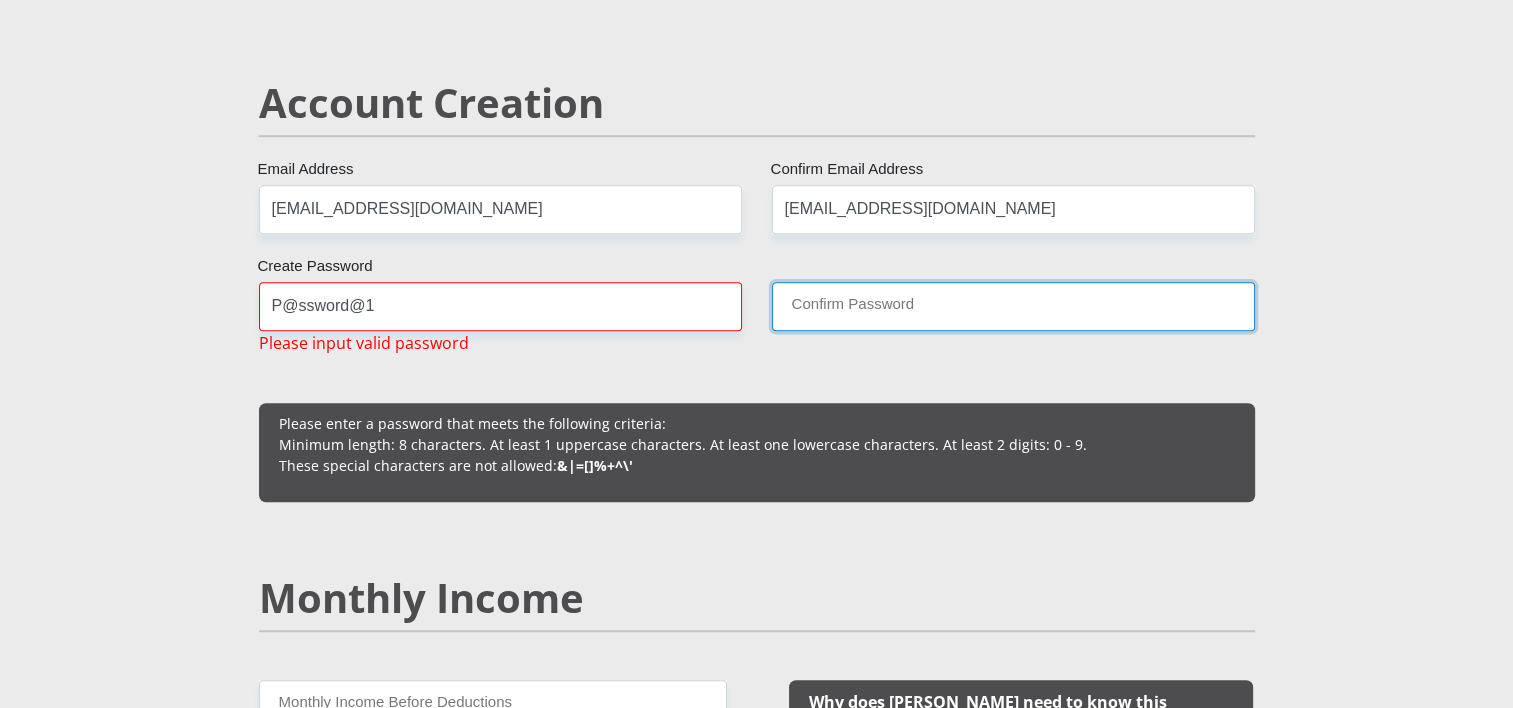 click on "Confirm Password" at bounding box center [1013, 306] 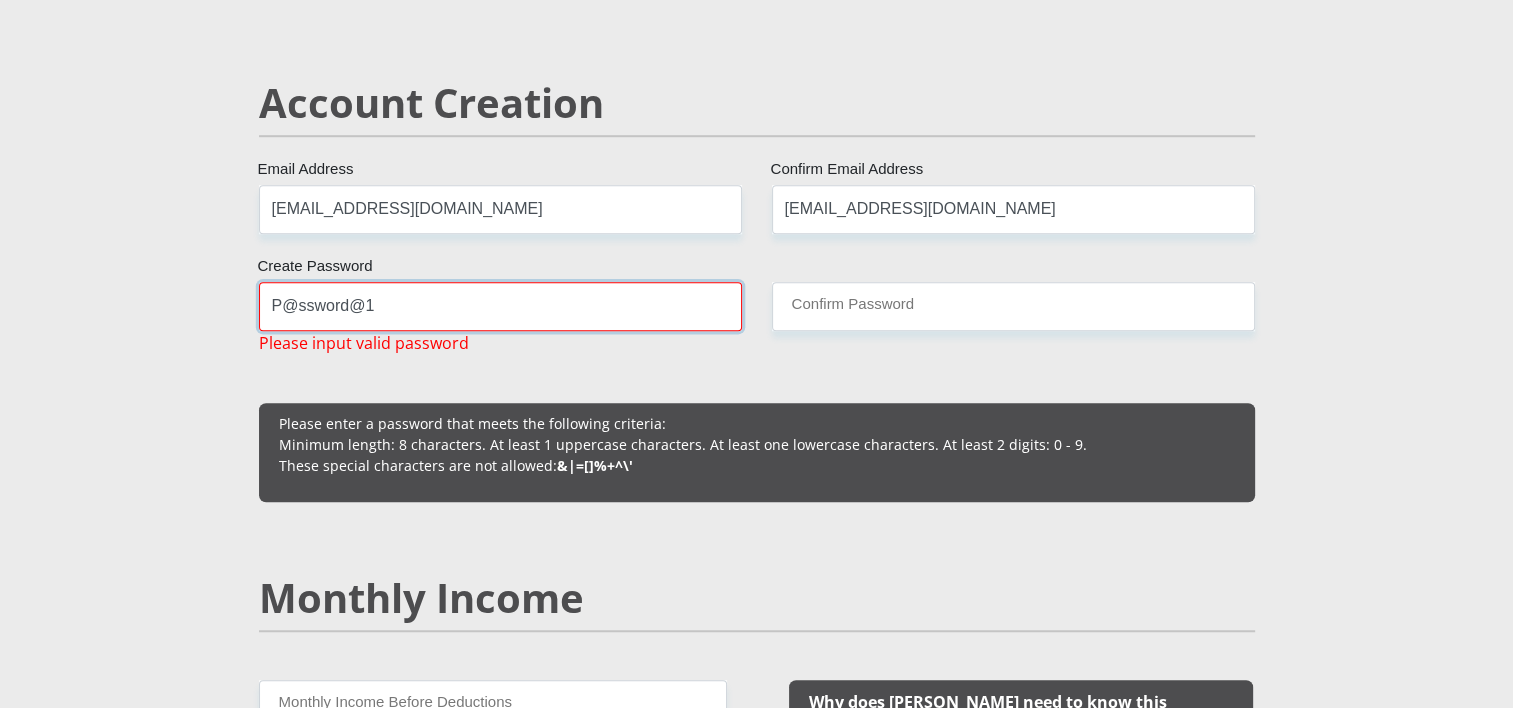 click on "P@ssword@1" at bounding box center (500, 306) 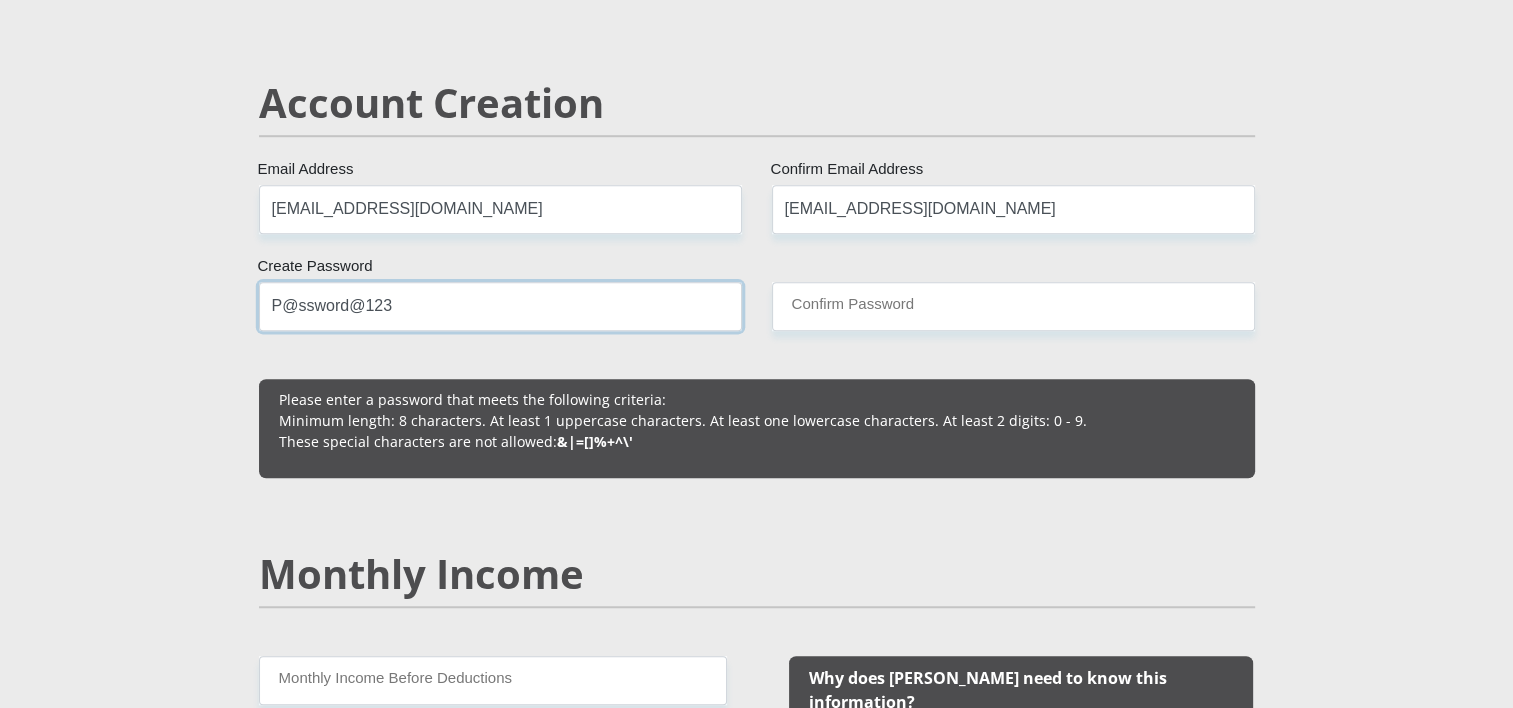 type on "P@ssword@123" 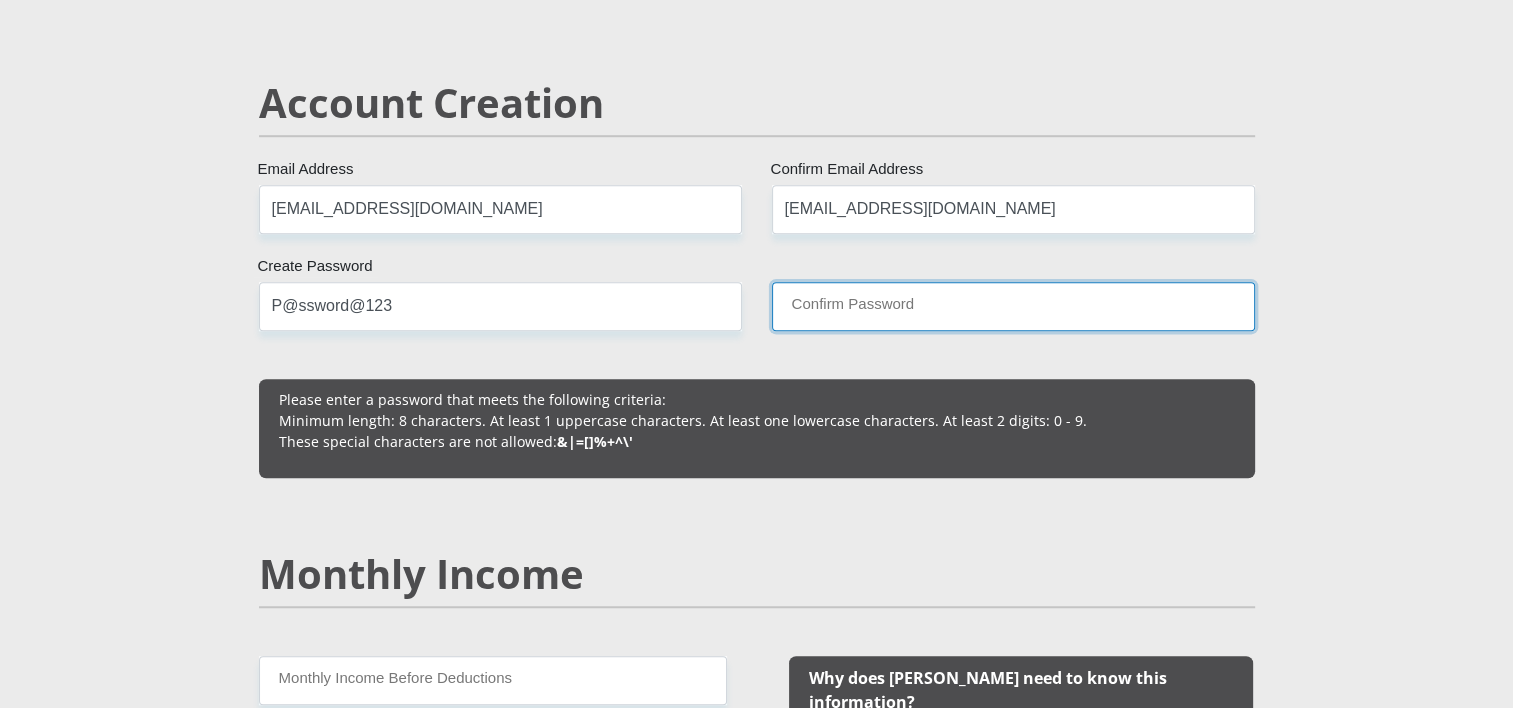 click on "Confirm Password" at bounding box center (1013, 306) 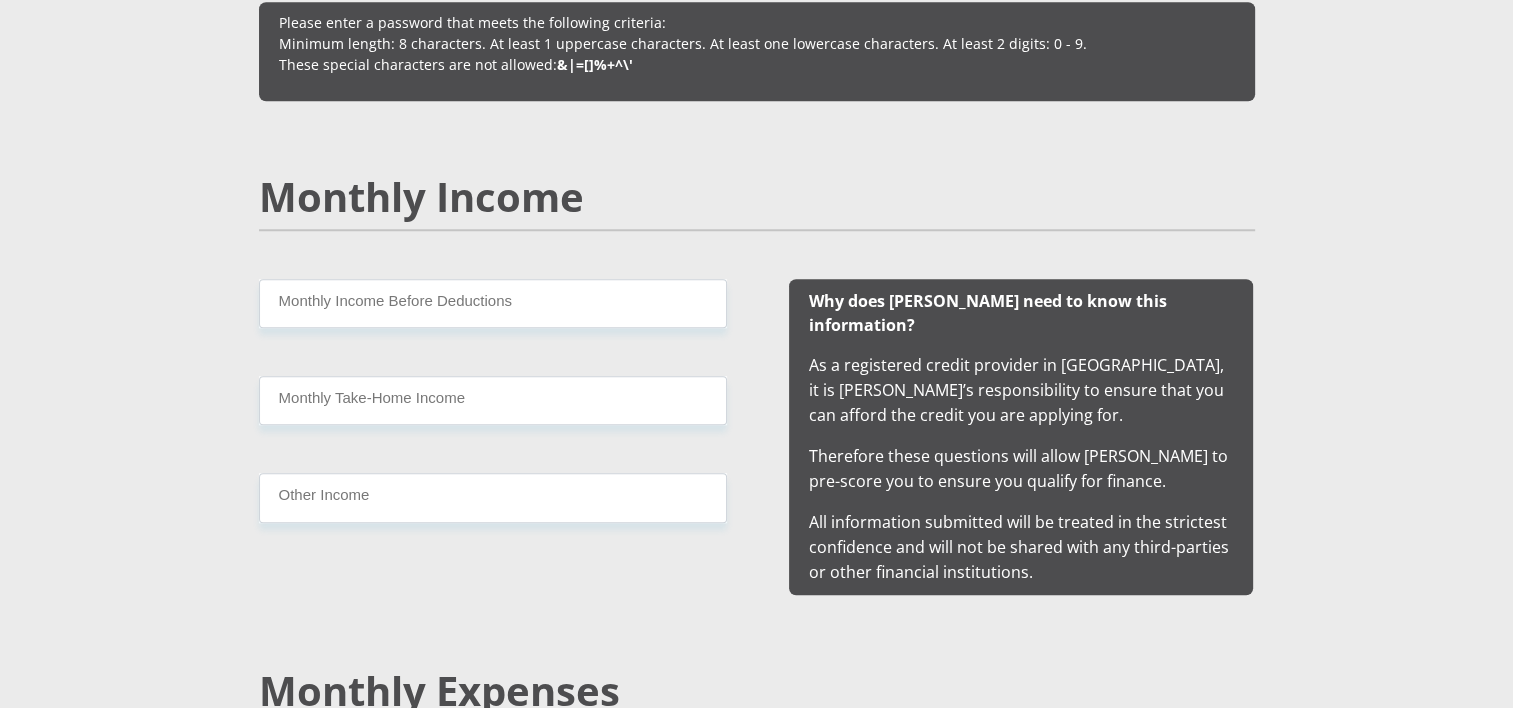 scroll, scrollTop: 1800, scrollLeft: 0, axis: vertical 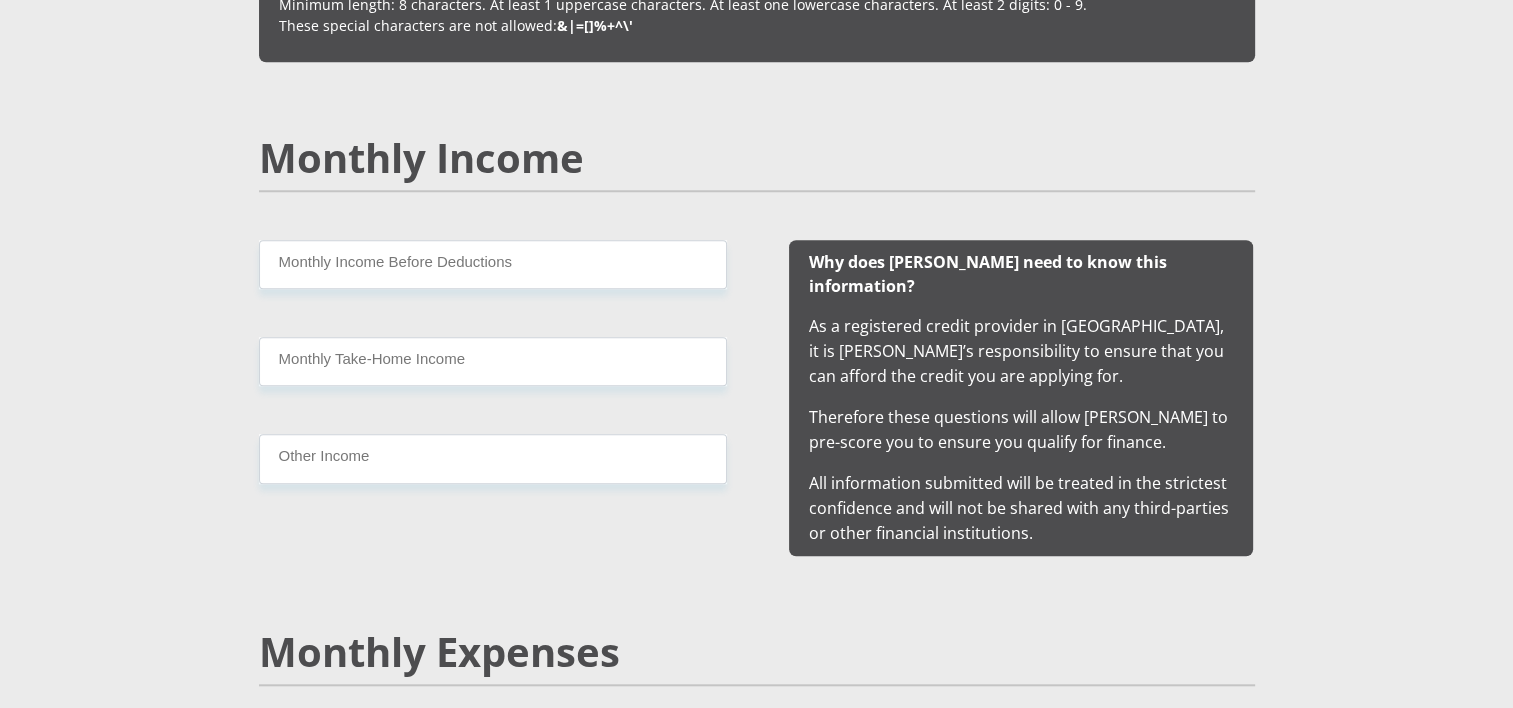 type on "P@ssword@123" 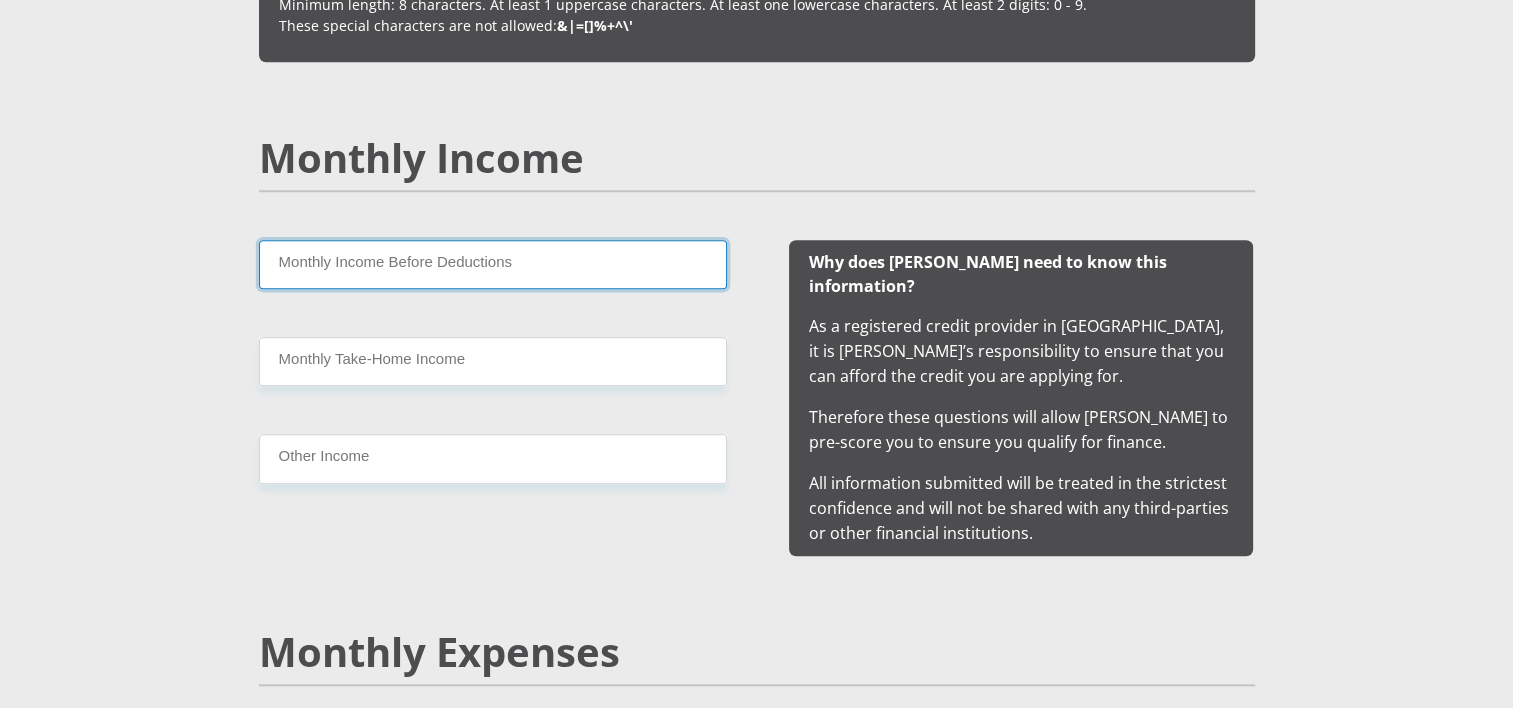 click on "Monthly Income Before Deductions" at bounding box center (493, 264) 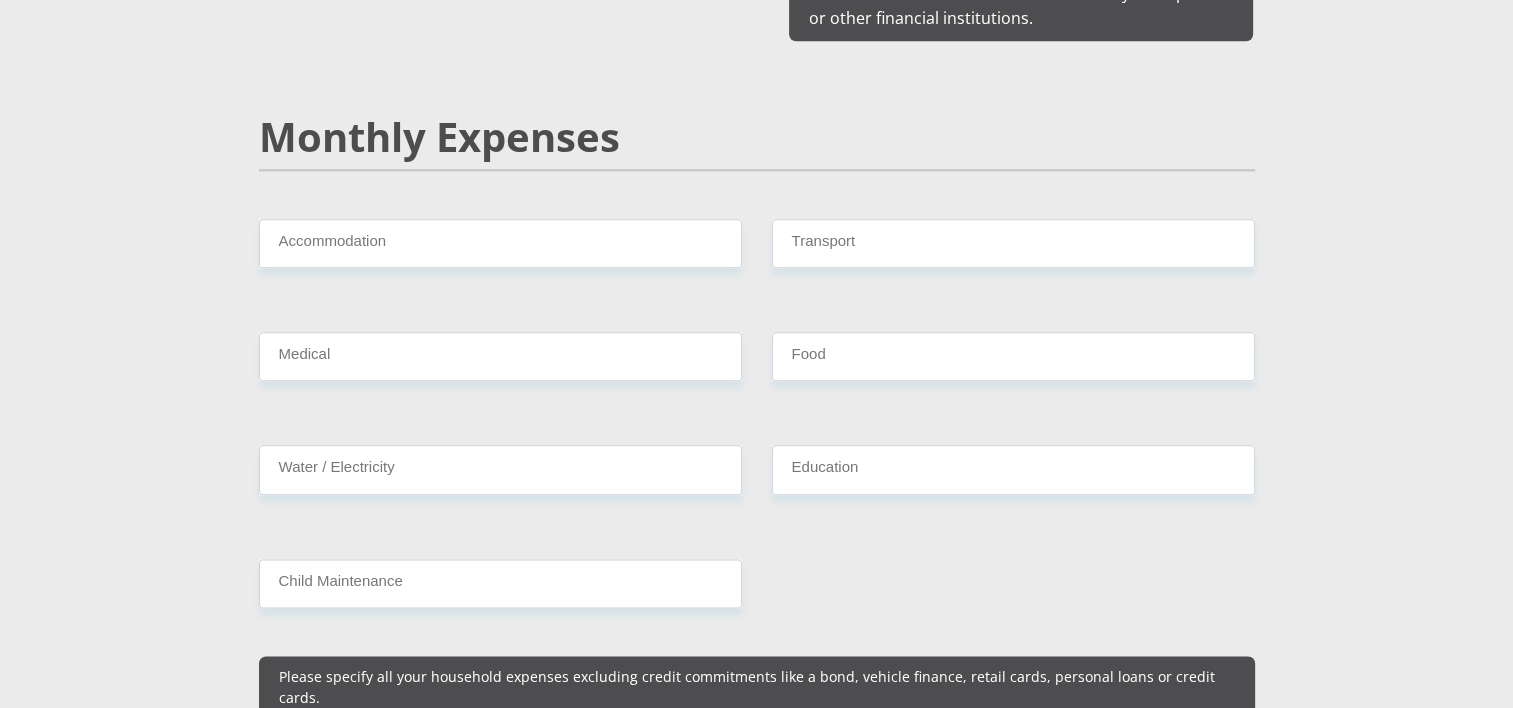 scroll, scrollTop: 2338, scrollLeft: 0, axis: vertical 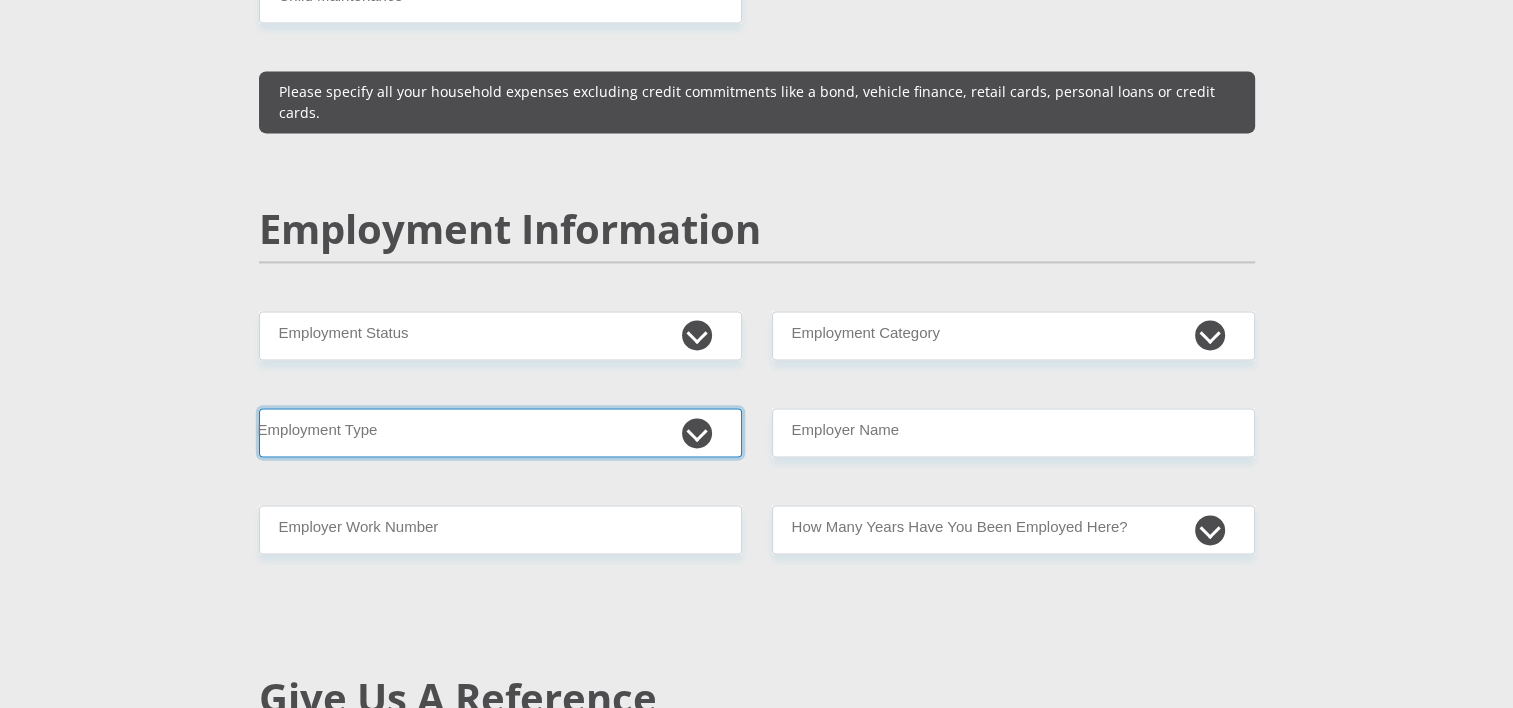 click on "College/Lecturer
Craft Seller
Creative
Driver
Executive
Farmer
Forces - Non Commissioned
Forces - Officer
Hawker
Housewife
Labourer
Licenced Professional
Manager
Miner
Non Licenced Professional
Office Staff/Clerk
Outside Worker
Pensioner
Permanent Teacher
Production/Manufacturing
Sales
Self-Employed
Semi-Professional Worker
Service Industry  Social Worker  Student" at bounding box center (500, 432) 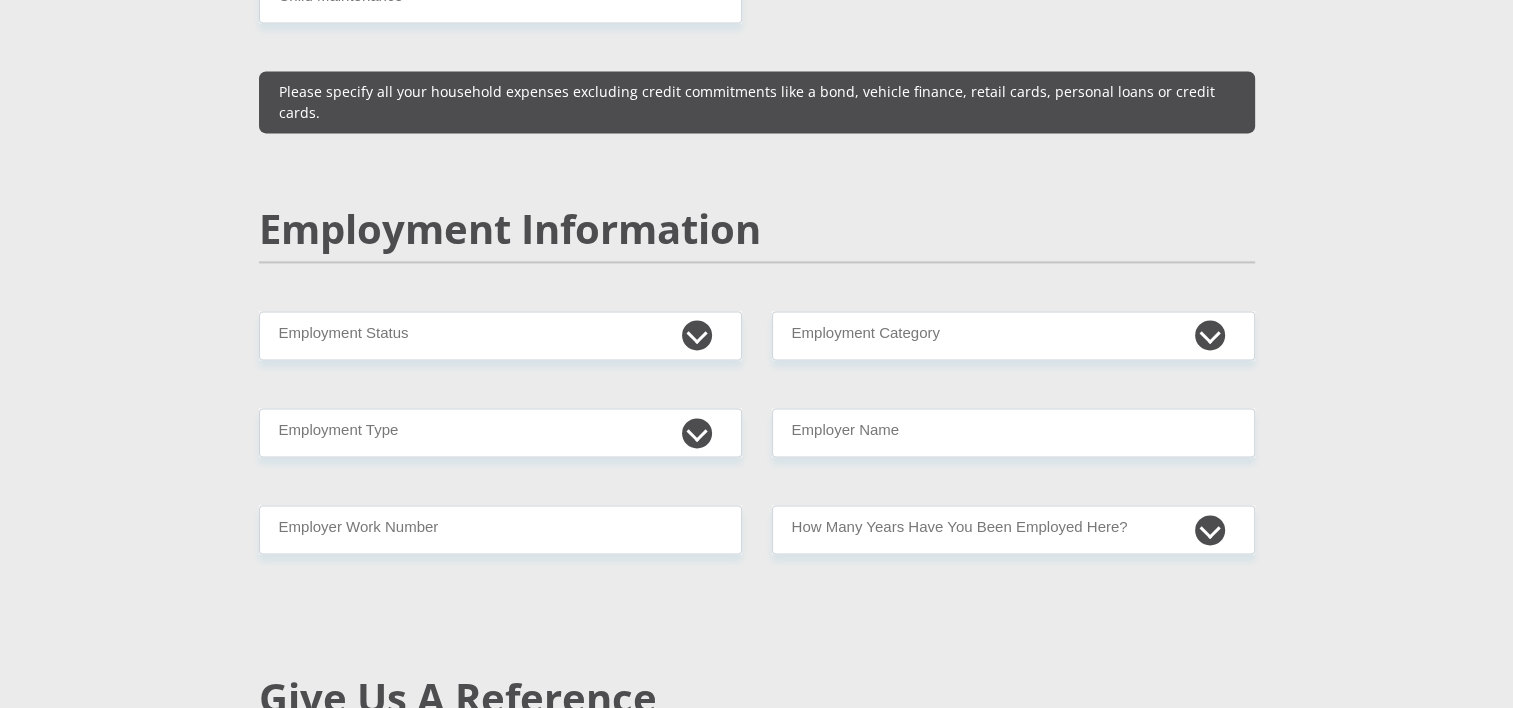 click on "Employment Information" at bounding box center (757, 229) 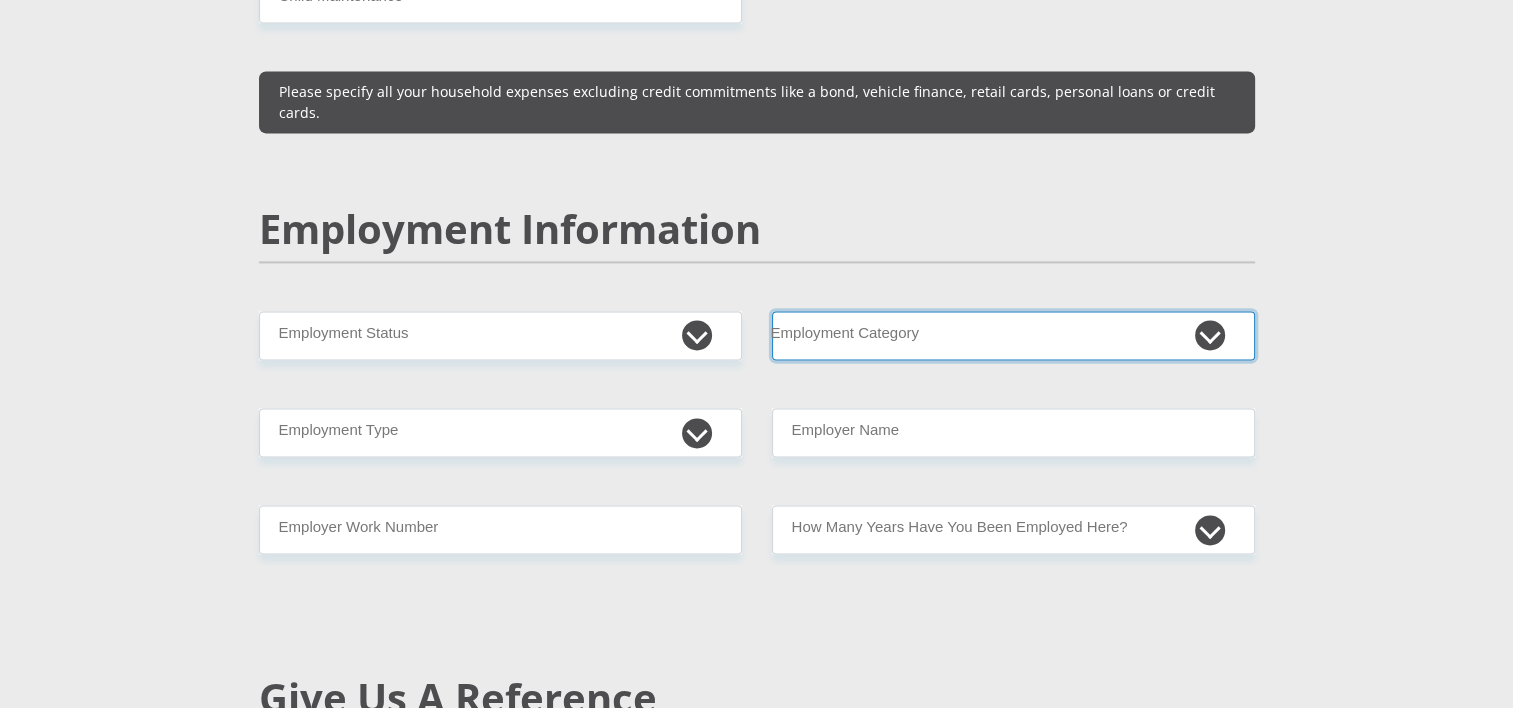 click on "AGRICULTURE
ALCOHOL & TOBACCO
CONSTRUCTION MATERIALS
METALLURGY
EQUIPMENT FOR RENEWABLE ENERGY
SPECIALIZED CONTRACTORS
CAR
GAMING (INCL. INTERNET
OTHER WHOLESALE
UNLICENSED PHARMACEUTICALS
CURRENCY EXCHANGE HOUSES
OTHER FINANCIAL INSTITUTIONS & INSURANCE
REAL ESTATE AGENTS
OIL & GAS
OTHER MATERIALS (E.G. IRON ORE)
PRECIOUS STONES & PRECIOUS METALS
POLITICAL ORGANIZATIONS
RELIGIOUS ORGANIZATIONS(NOT SECTS)
ACTI. HAVING BUSINESS DEAL WITH PUBLIC ADMINISTRATION
LAUNDROMATS" at bounding box center [1013, 335] 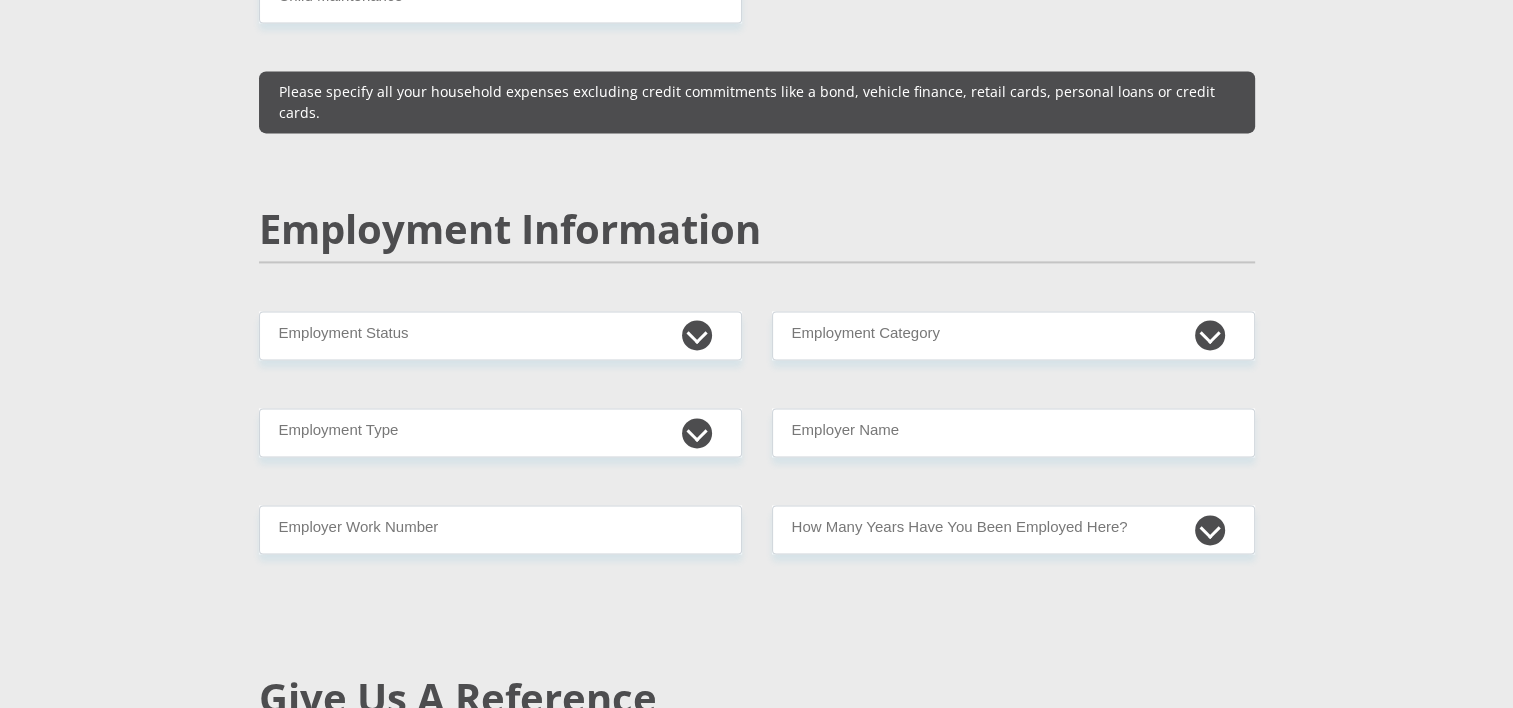 click on "Personal Details
Mr
Ms
Mrs
Dr
Other
Title
Marcel
First Name
Davies
Surname
0412215068088
South African ID Number
Please input valid ID number
South Africa
Afghanistan
Aland Islands
Albania
Algeria
America Samoa
American Virgin Islands
Andorra
Angola
Anguilla  Antarctica  Chad" at bounding box center [757, 304] 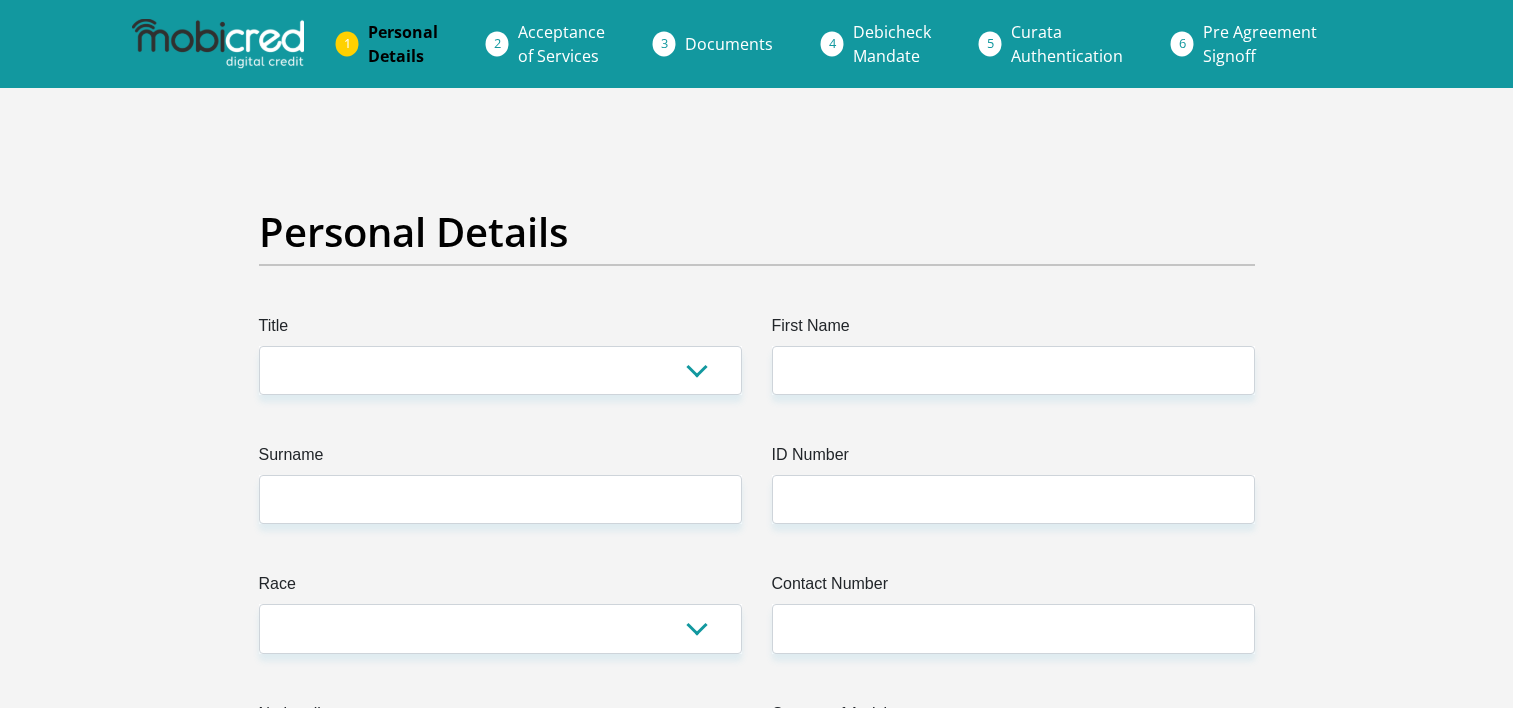 scroll, scrollTop: 0, scrollLeft: 0, axis: both 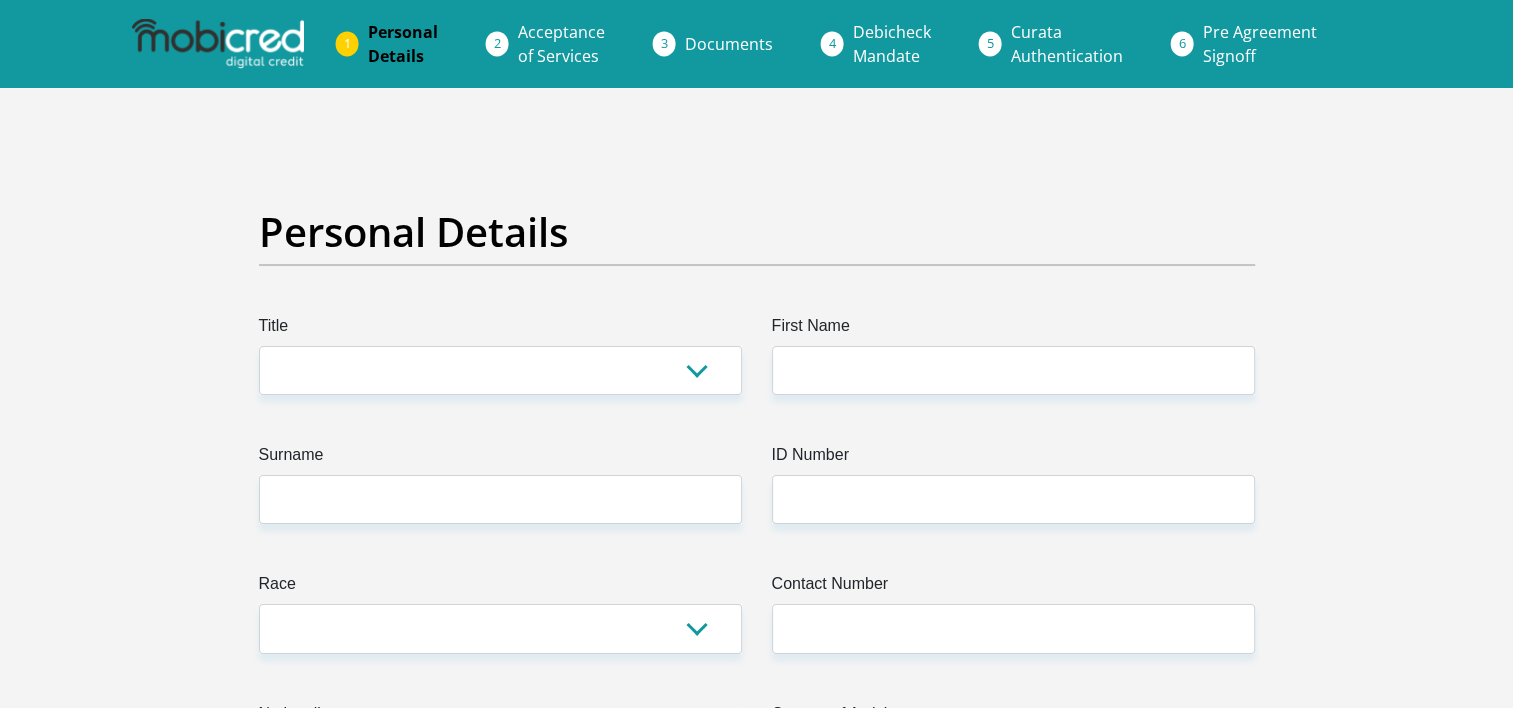 click on "Documents" at bounding box center (753, 44) 